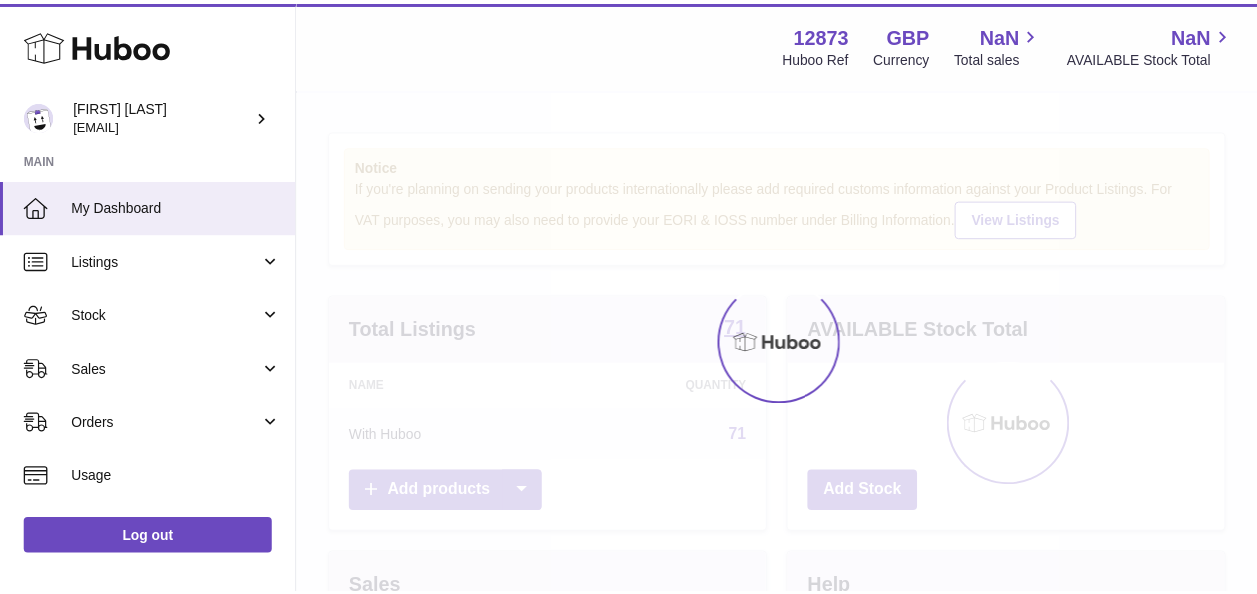 scroll, scrollTop: 0, scrollLeft: 0, axis: both 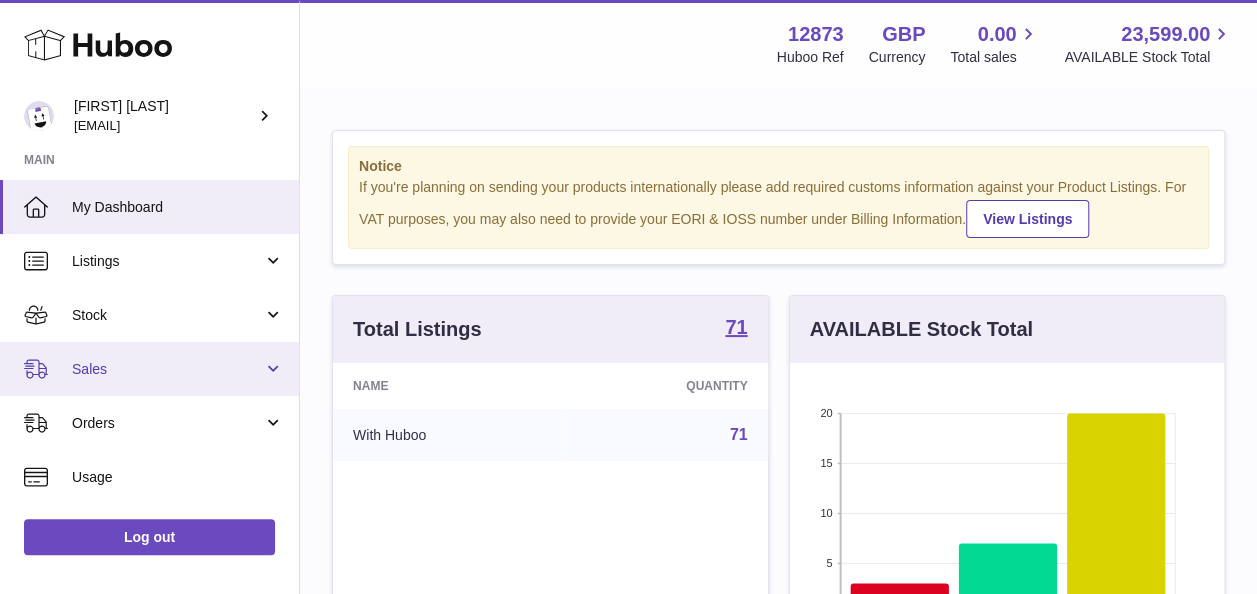 click on "Sales" at bounding box center (167, 369) 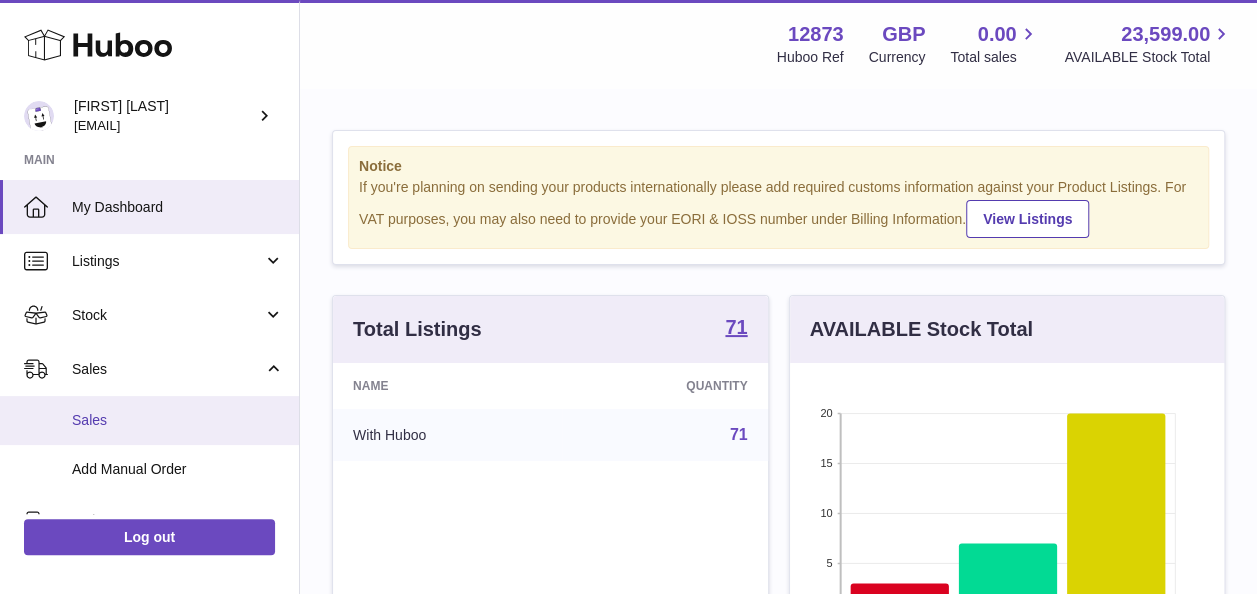 click on "Sales" at bounding box center [178, 420] 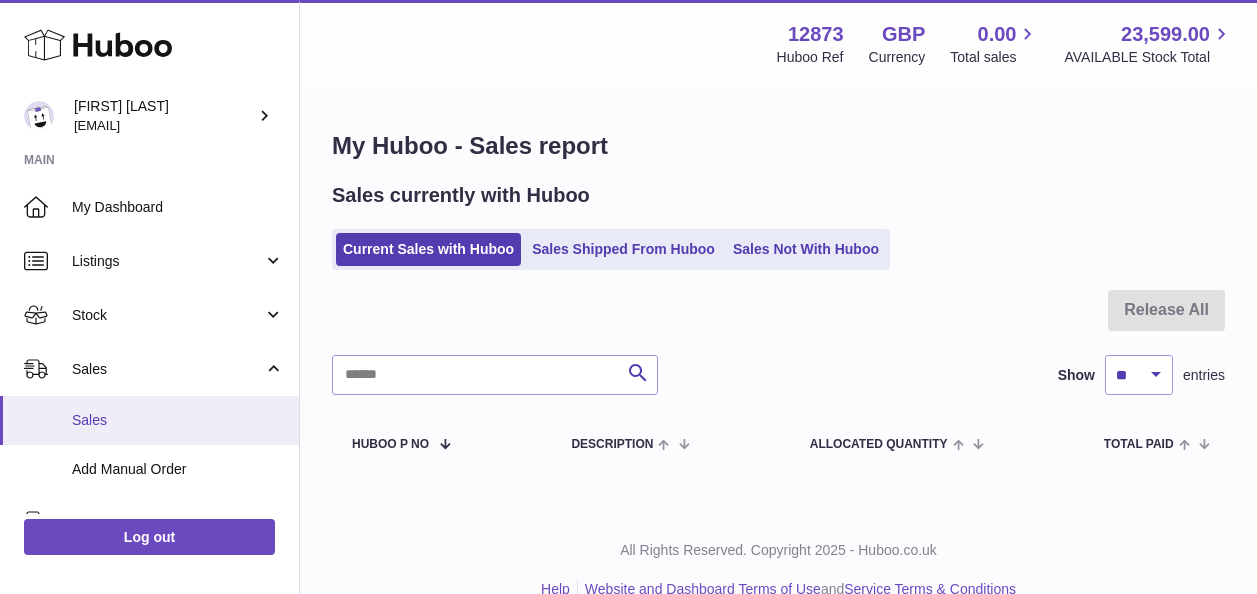 scroll, scrollTop: 0, scrollLeft: 0, axis: both 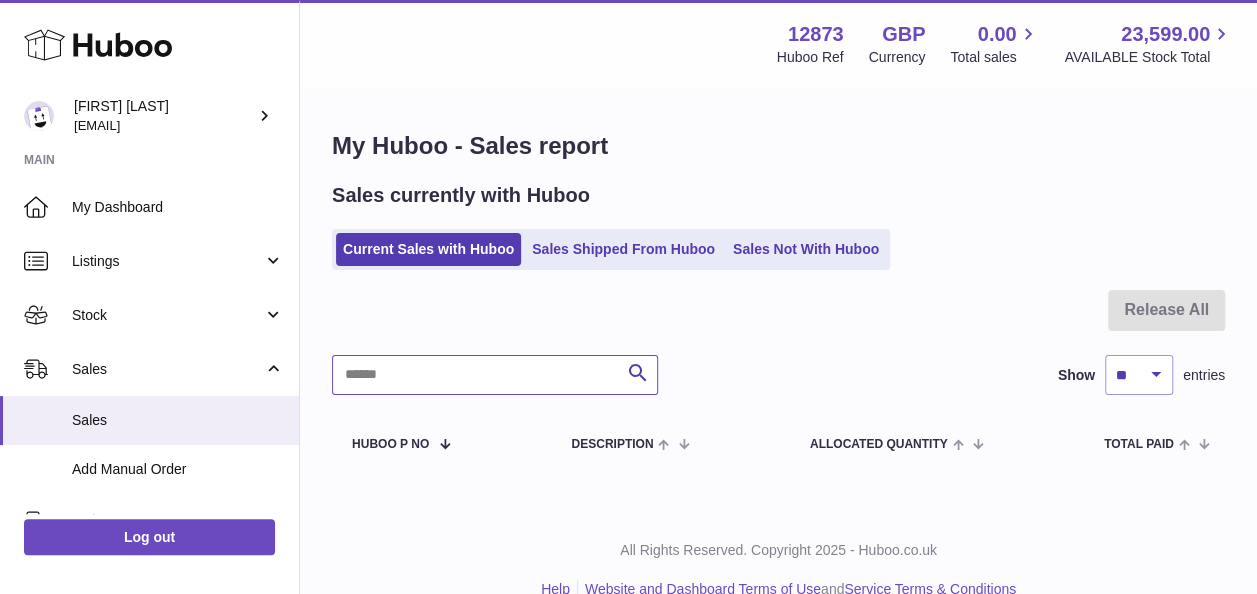 click at bounding box center (495, 375) 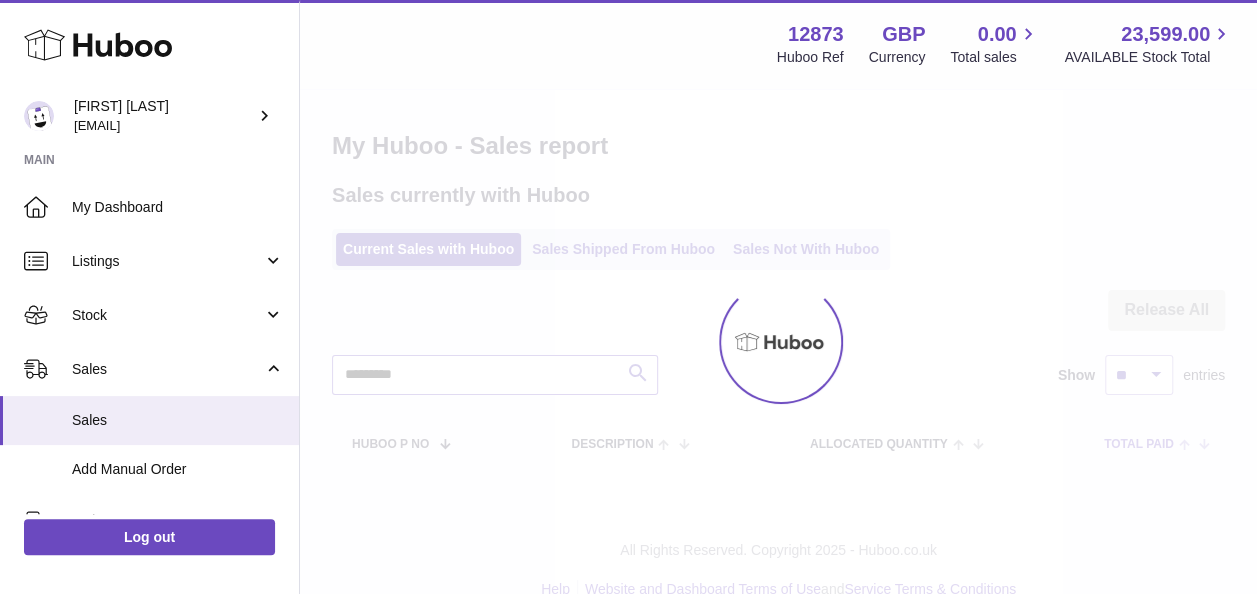 type on "*********" 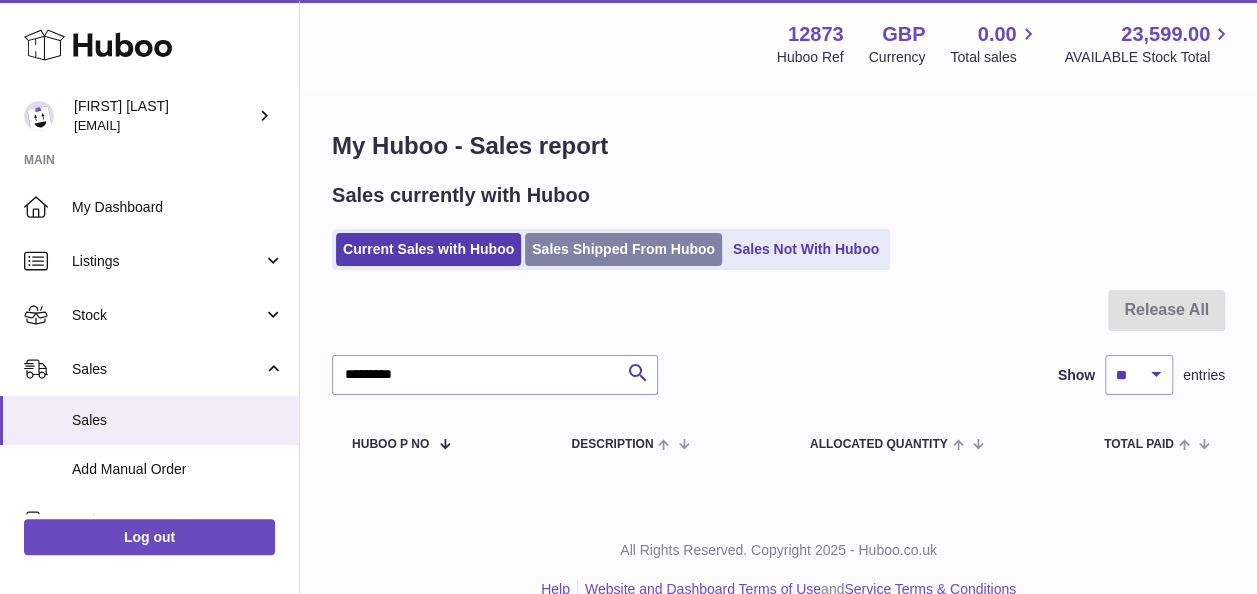 click on "Sales Shipped From Huboo" at bounding box center [623, 249] 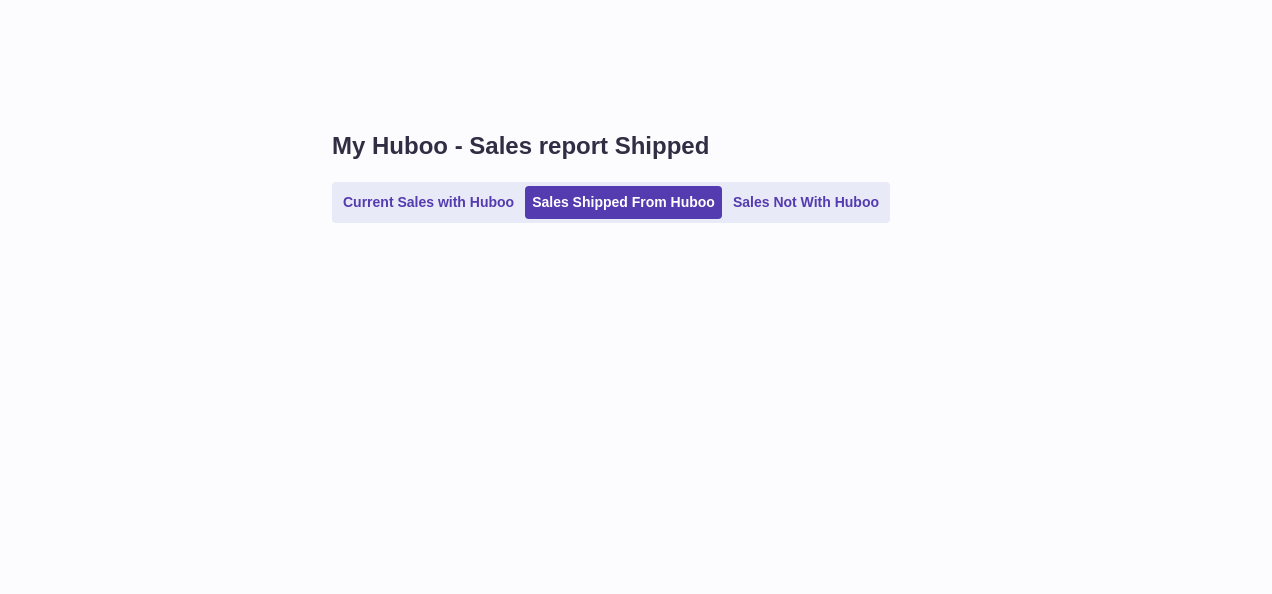 scroll, scrollTop: 0, scrollLeft: 0, axis: both 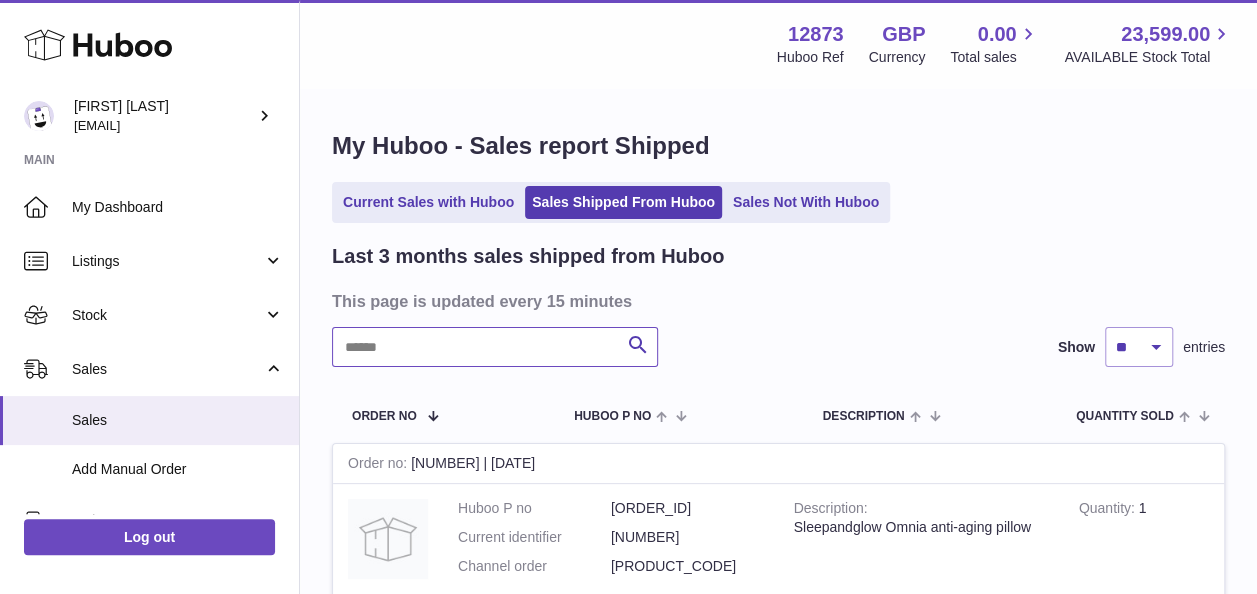 click at bounding box center [495, 347] 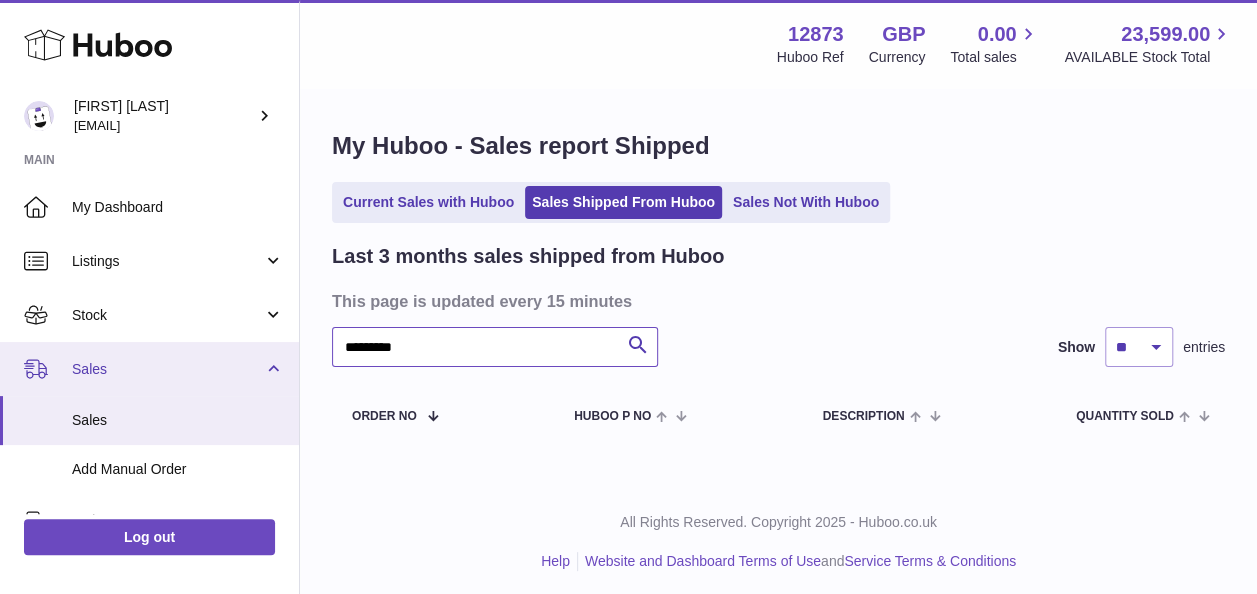 drag, startPoint x: 504, startPoint y: 339, endPoint x: 246, endPoint y: 352, distance: 258.3273 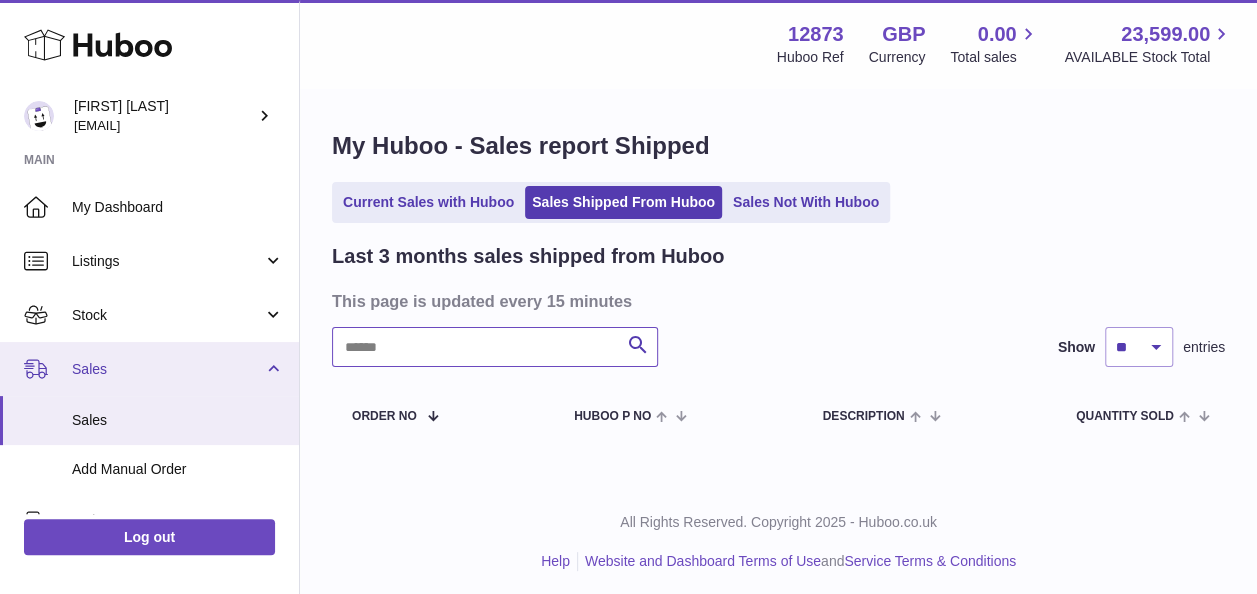 paste on "**********" 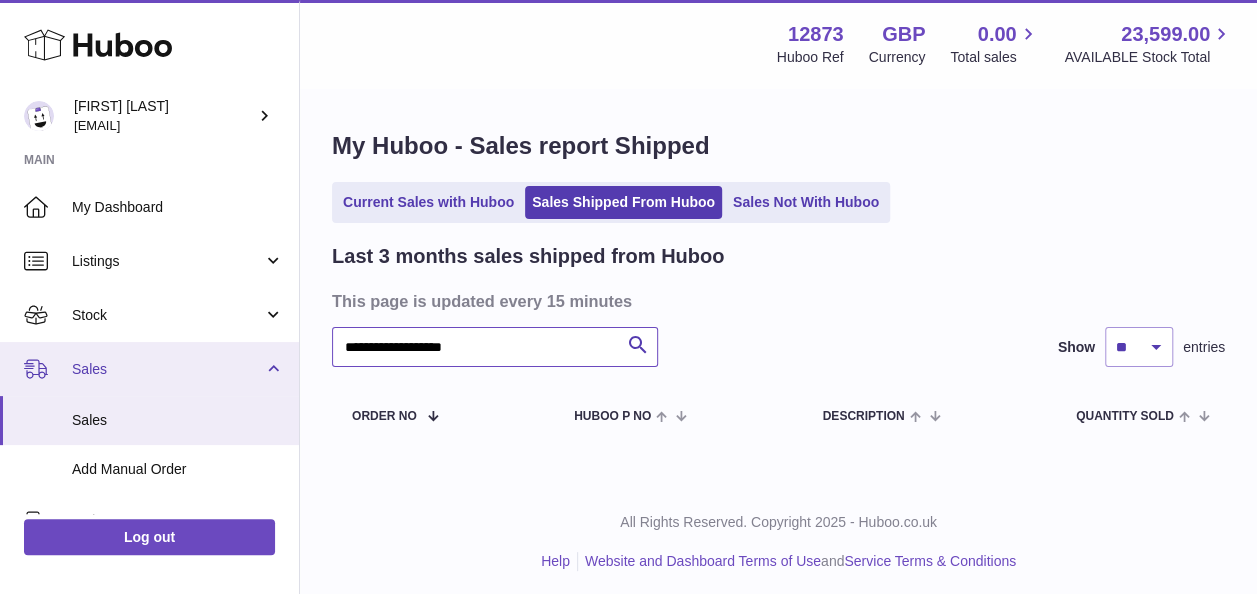 type on "**********" 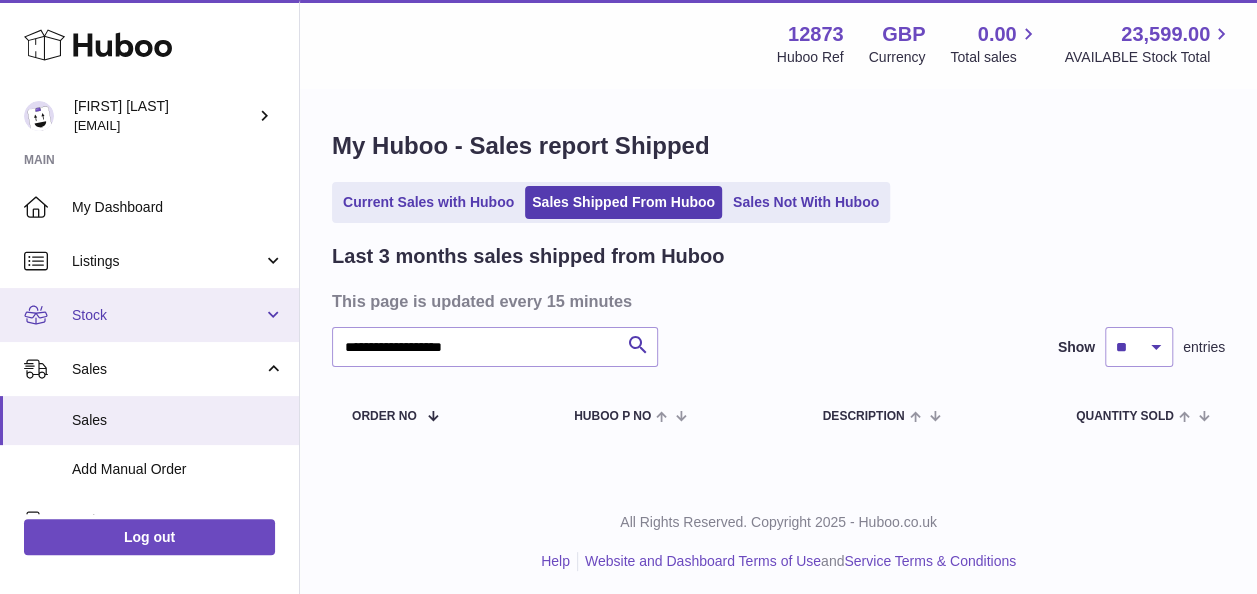 click on "Stock" at bounding box center (149, 315) 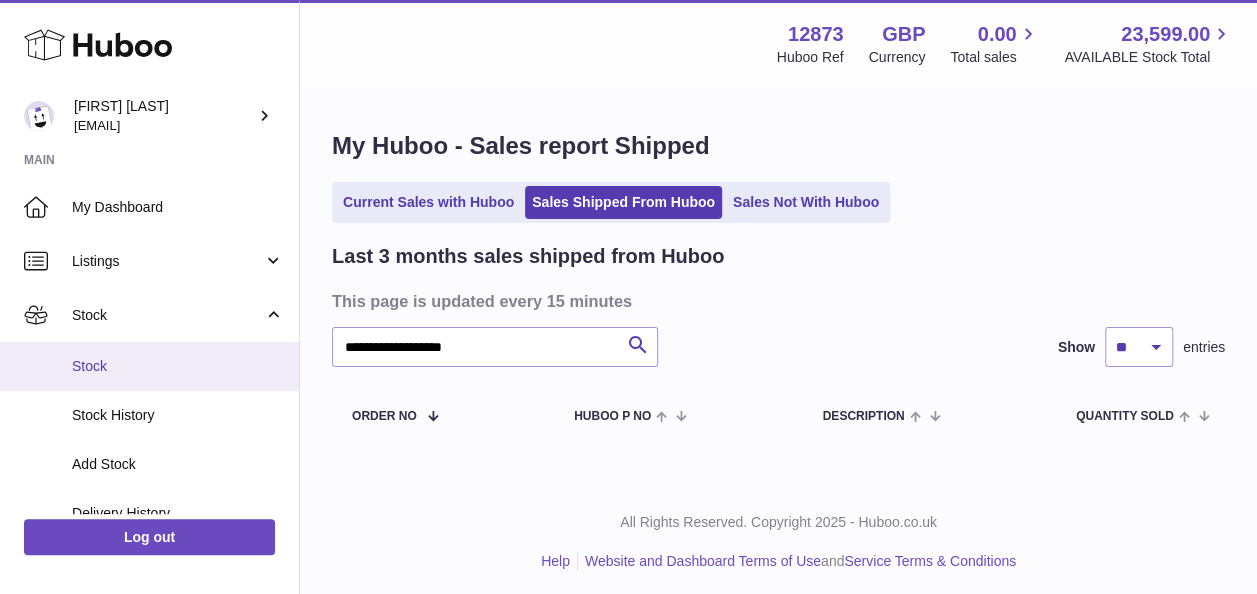 click on "Stock" at bounding box center [149, 366] 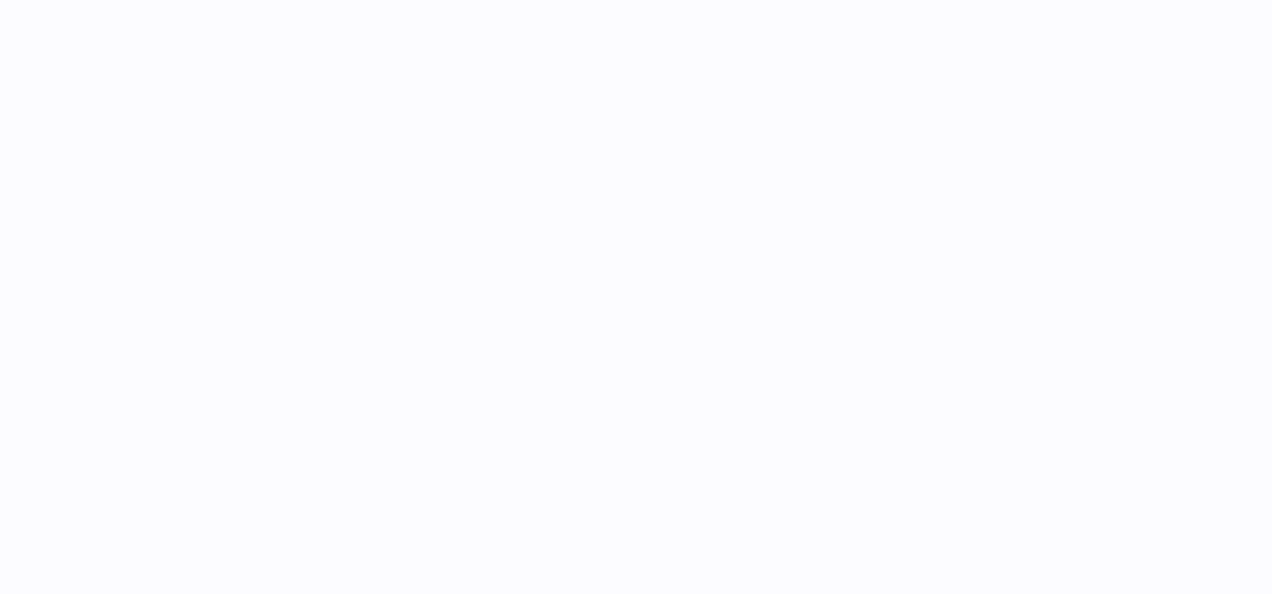 scroll, scrollTop: 0, scrollLeft: 0, axis: both 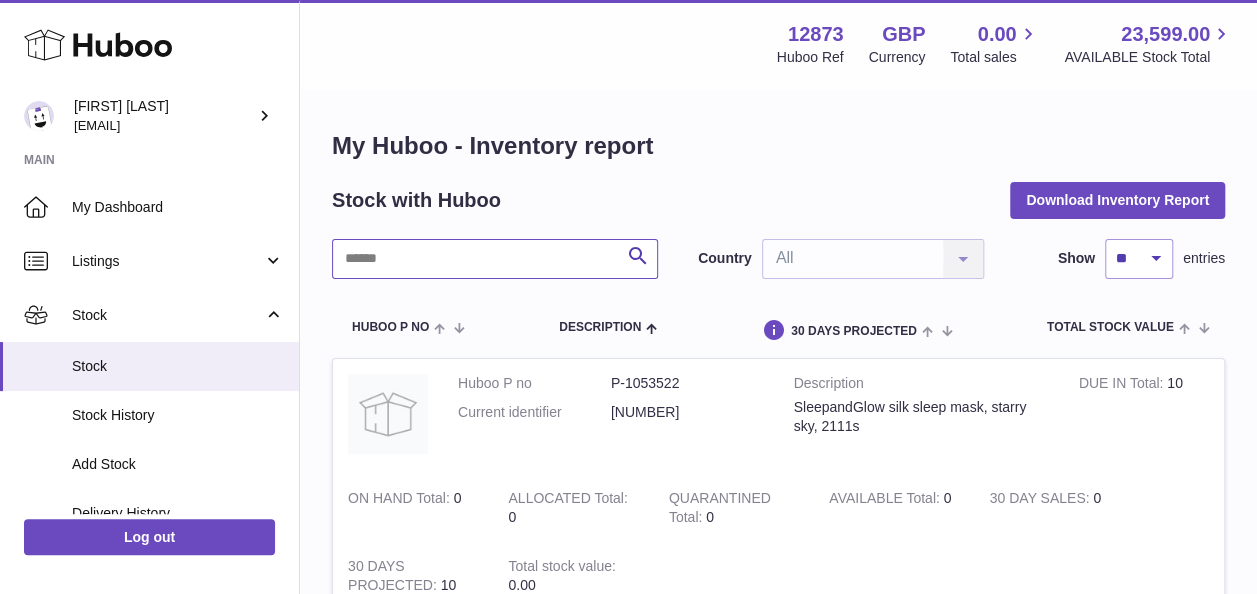 click at bounding box center [495, 259] 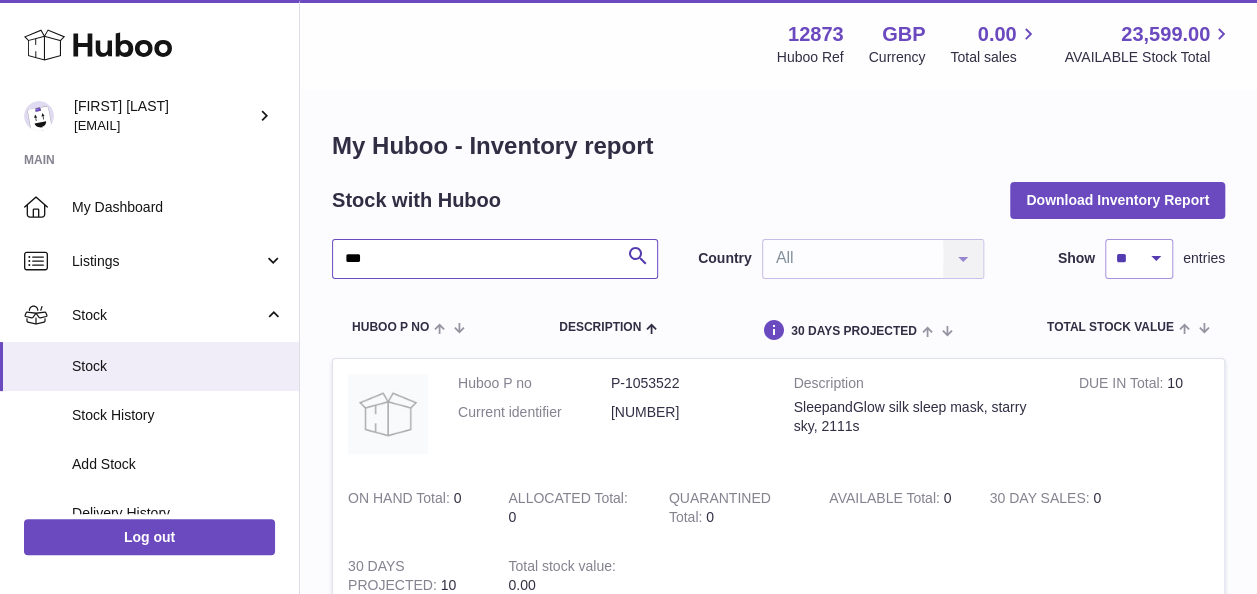type on "***" 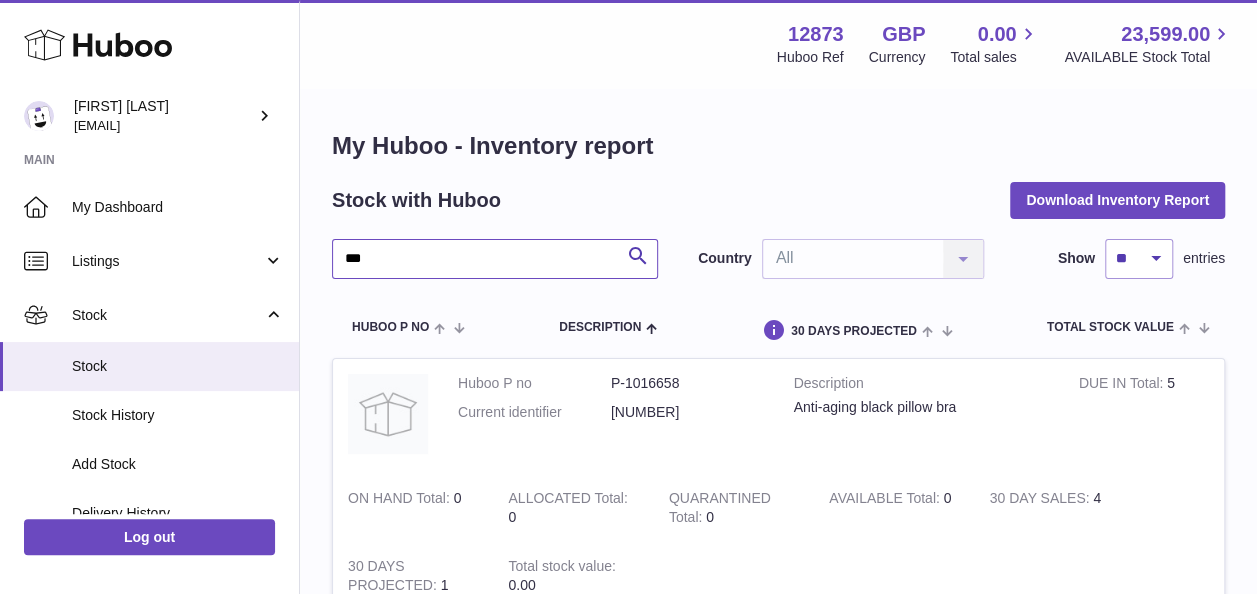 scroll, scrollTop: 100, scrollLeft: 0, axis: vertical 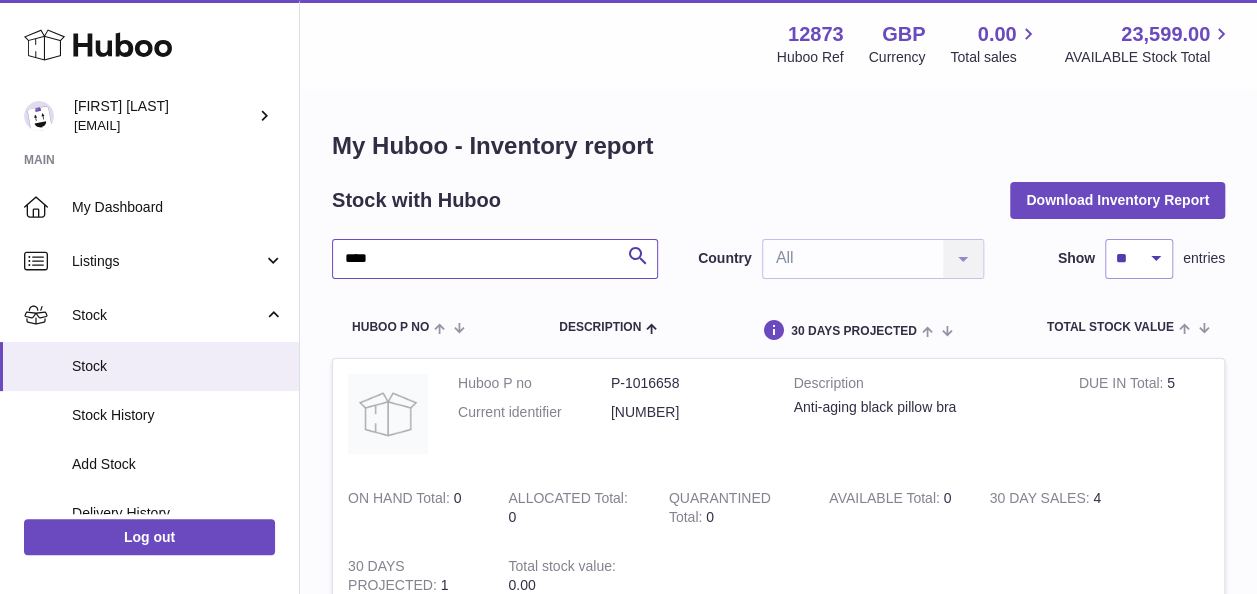 type on "****" 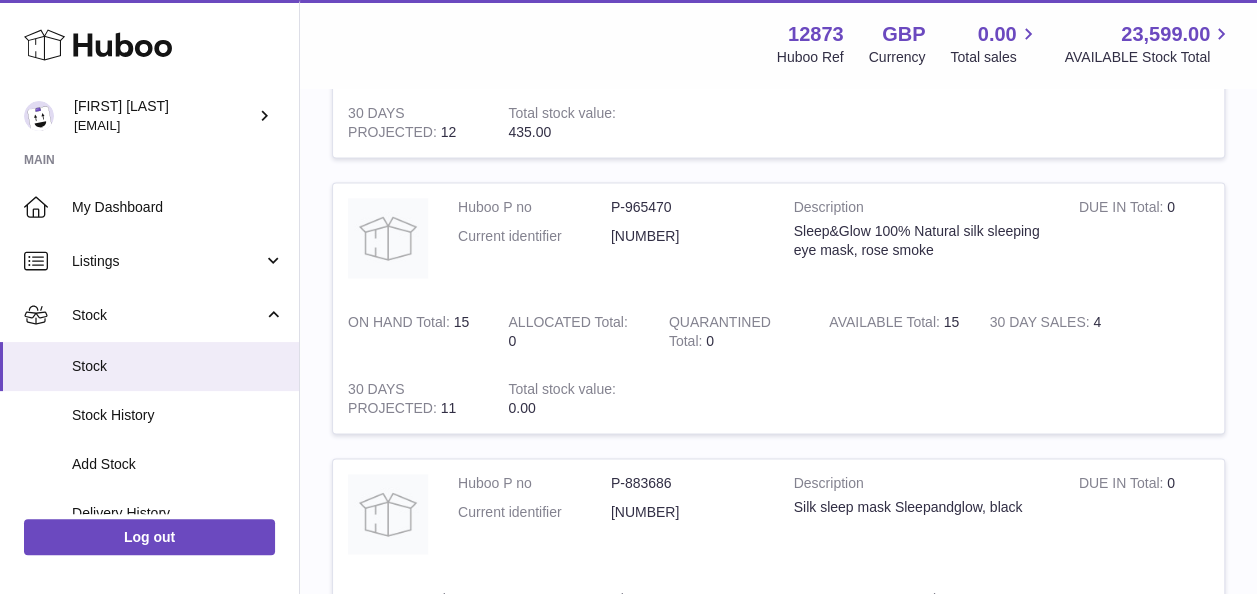 scroll, scrollTop: 1300, scrollLeft: 0, axis: vertical 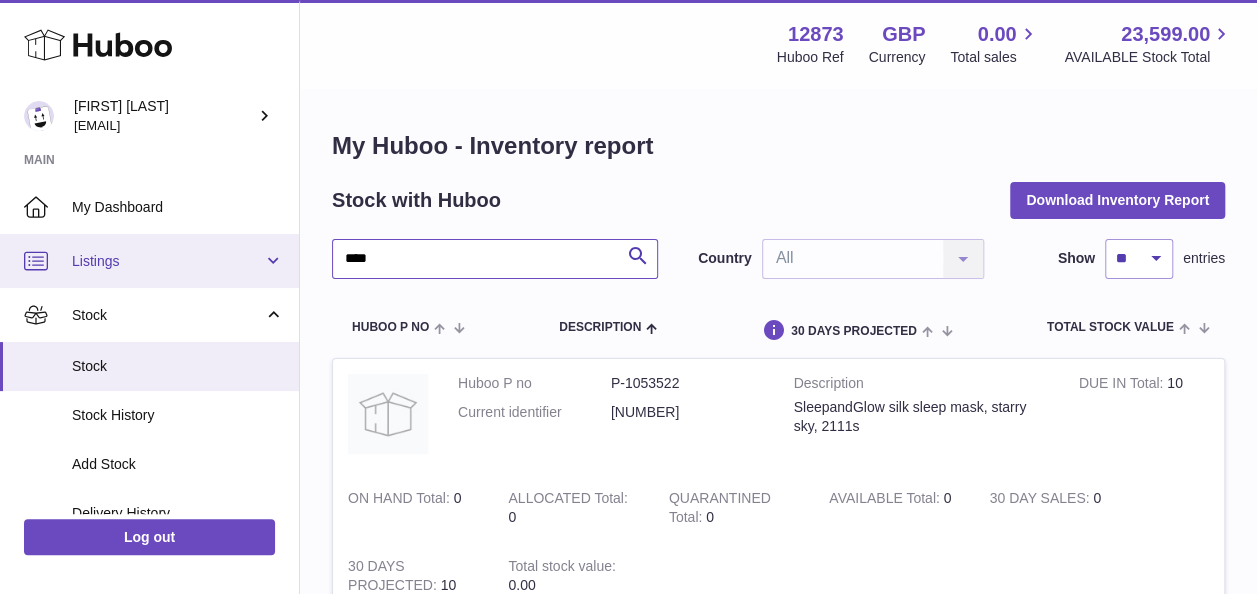 drag, startPoint x: 425, startPoint y: 257, endPoint x: 244, endPoint y: 286, distance: 183.30849 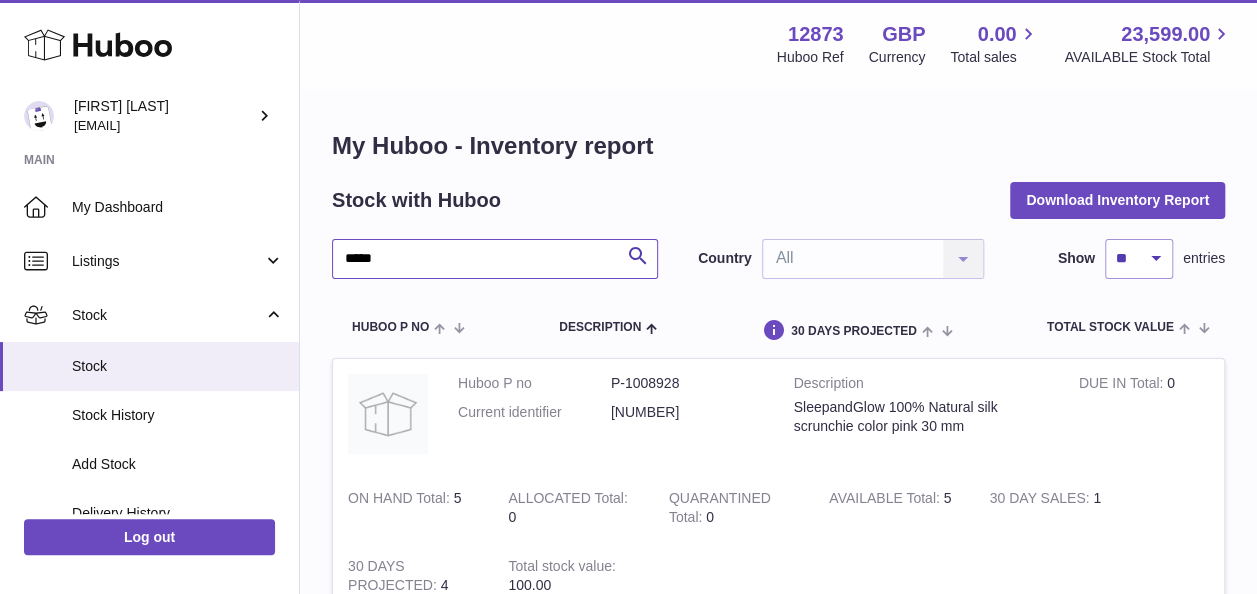 type on "*****" 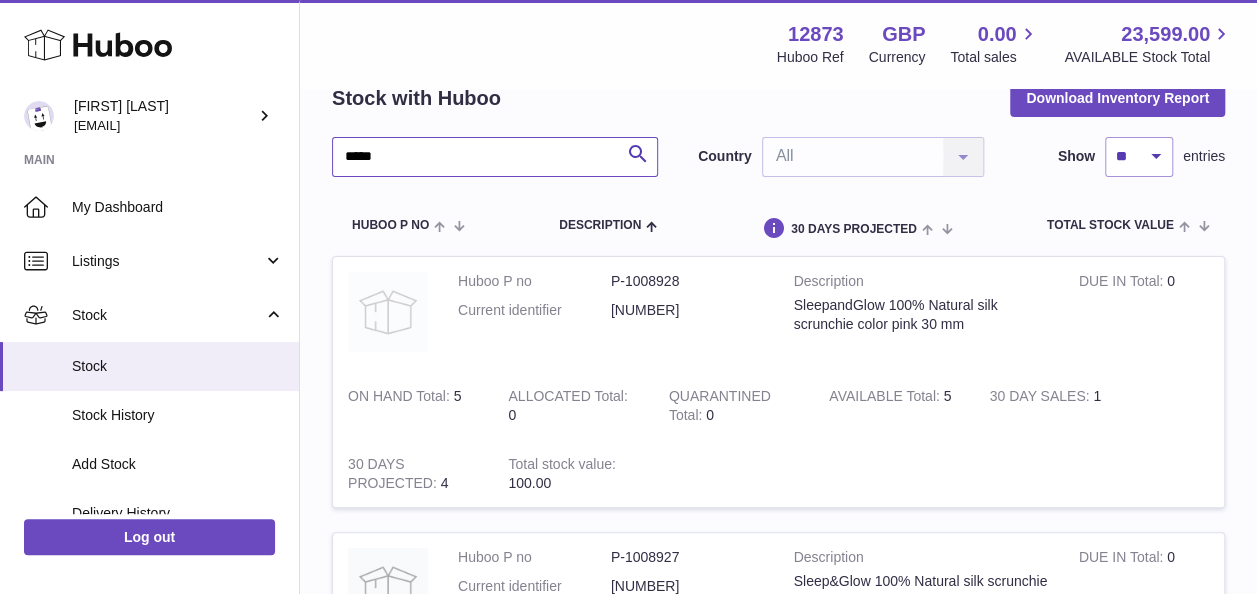 scroll, scrollTop: 200, scrollLeft: 0, axis: vertical 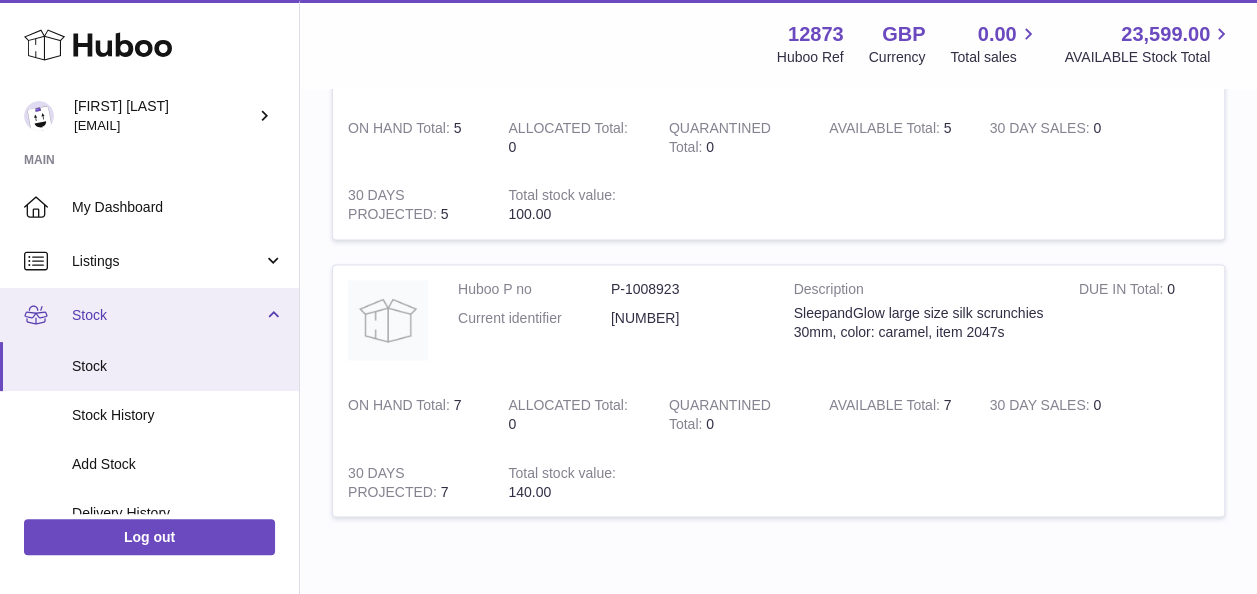 click on "Stock" at bounding box center (149, 315) 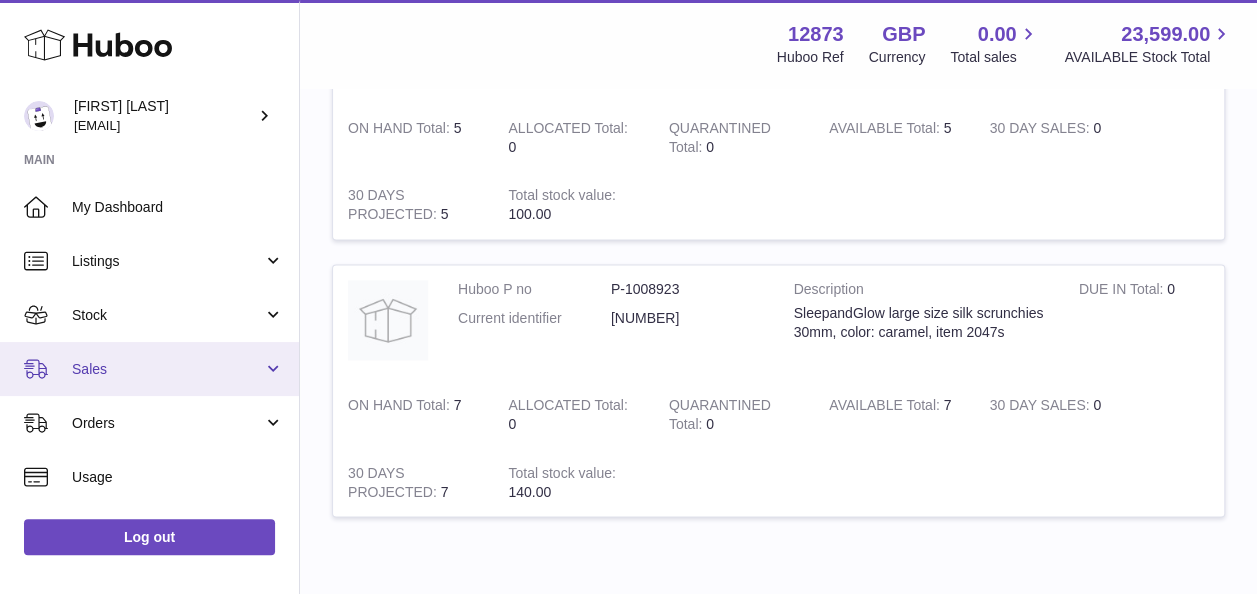 click on "Sales" at bounding box center [149, 369] 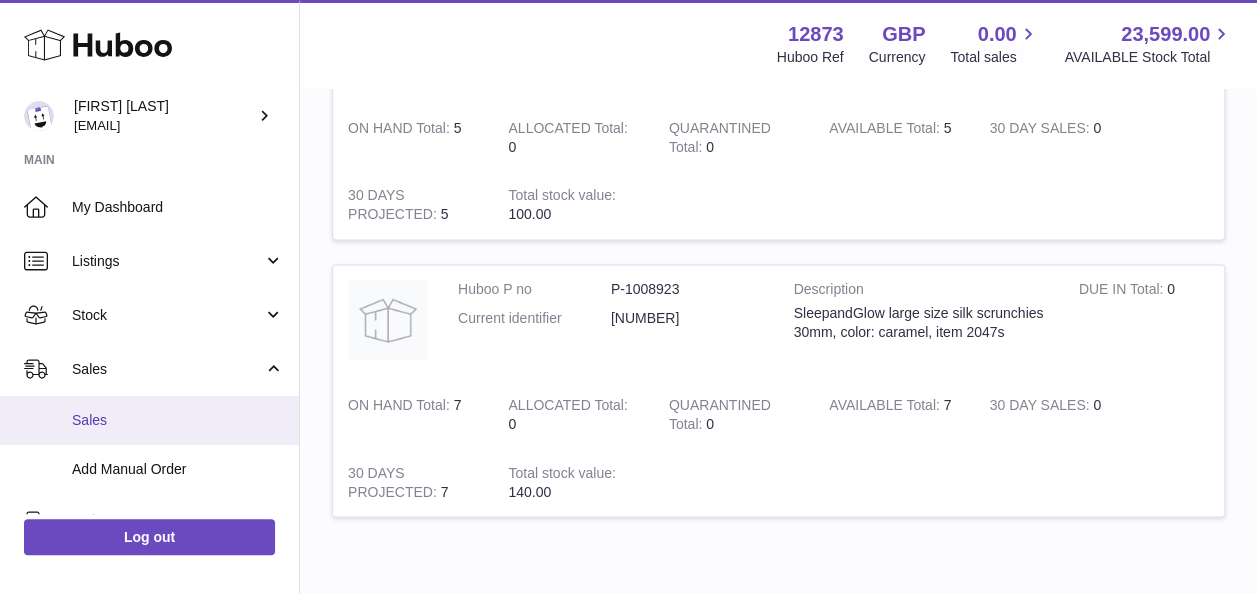 click on "Sales" at bounding box center [178, 420] 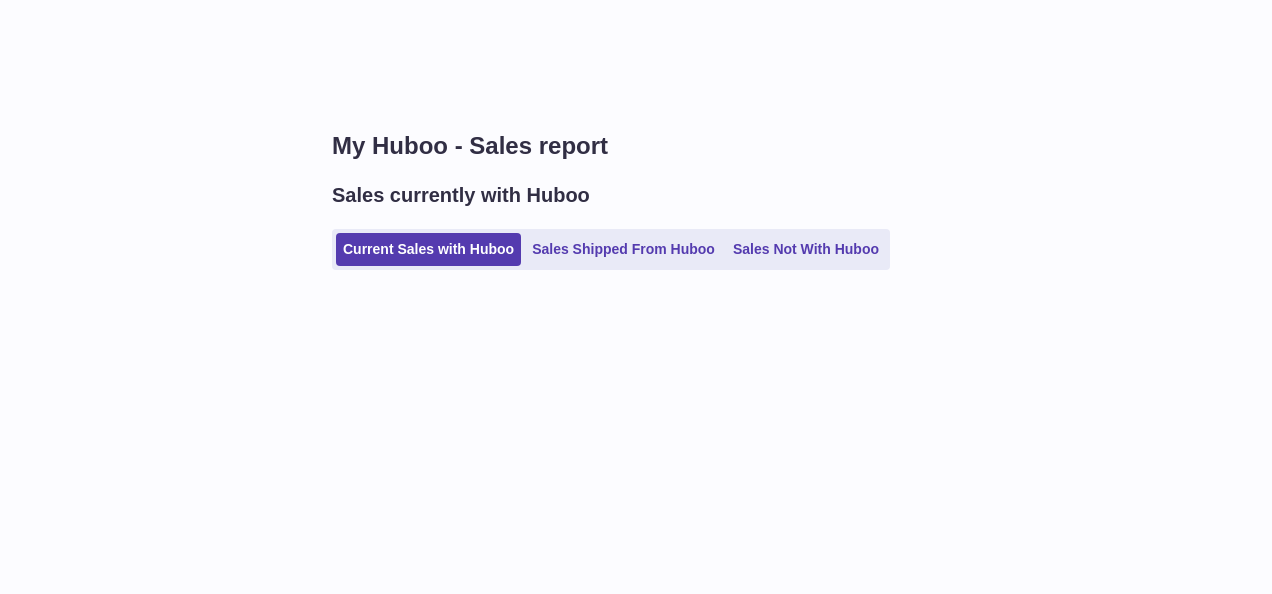 scroll, scrollTop: 0, scrollLeft: 0, axis: both 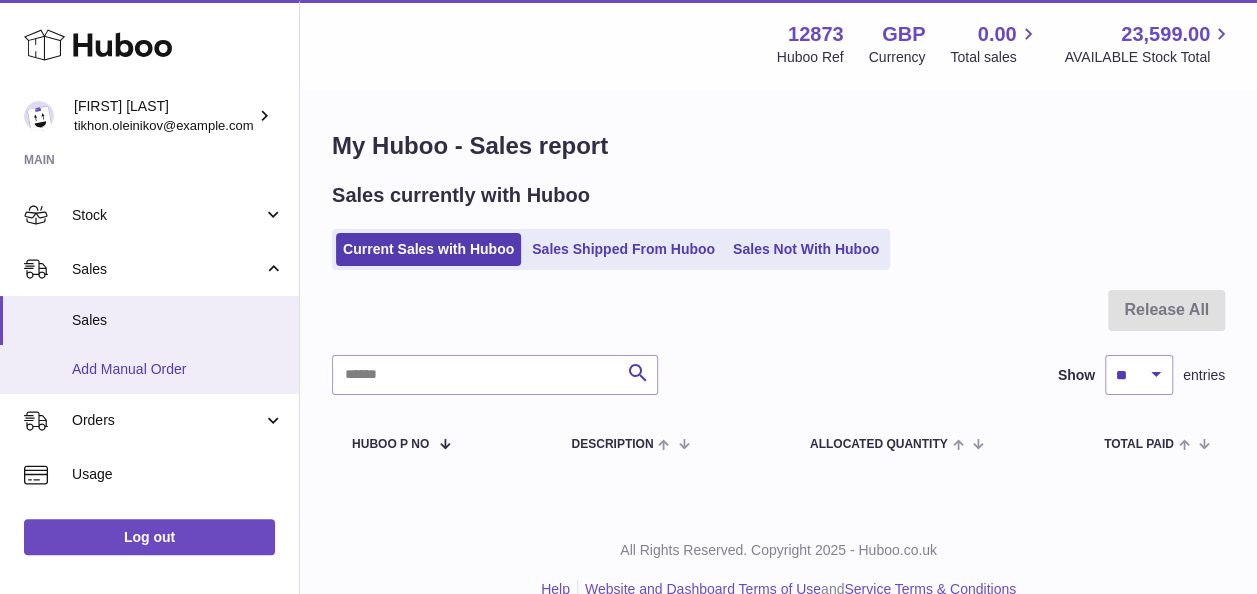 click on "Add Manual Order" at bounding box center [178, 369] 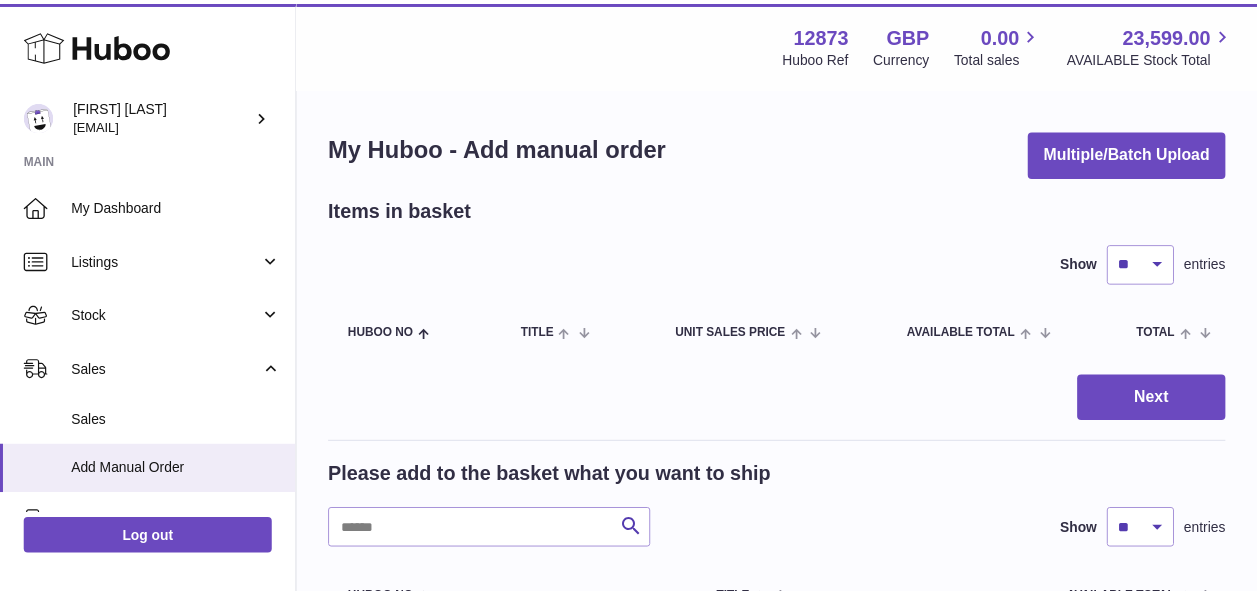 scroll, scrollTop: 0, scrollLeft: 0, axis: both 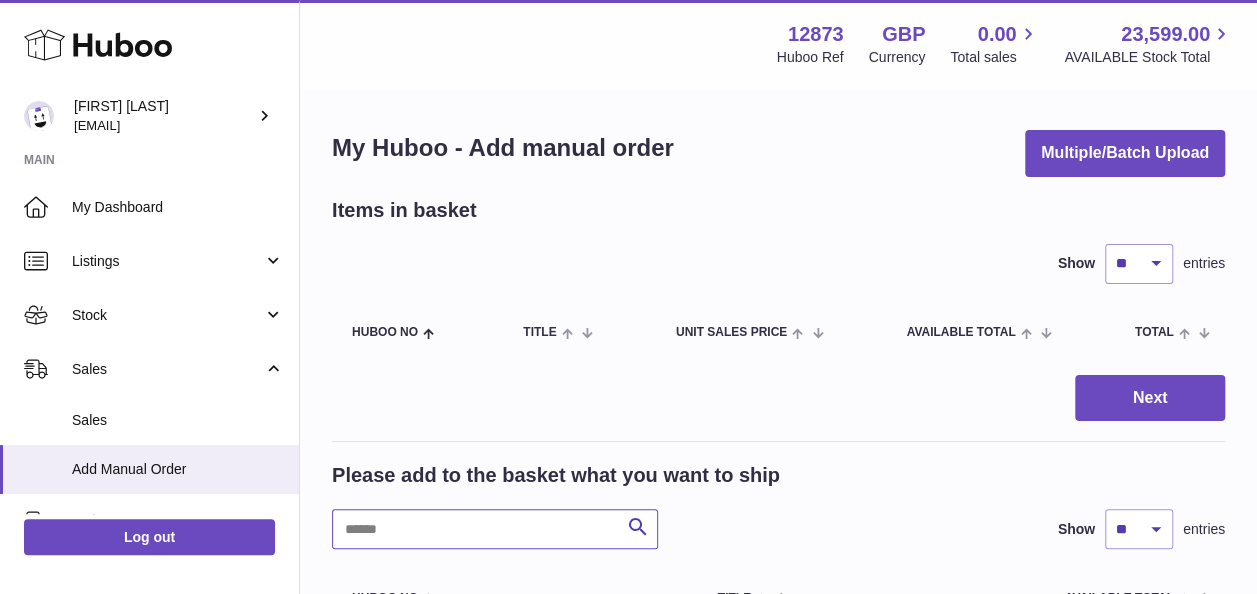 click at bounding box center [495, 529] 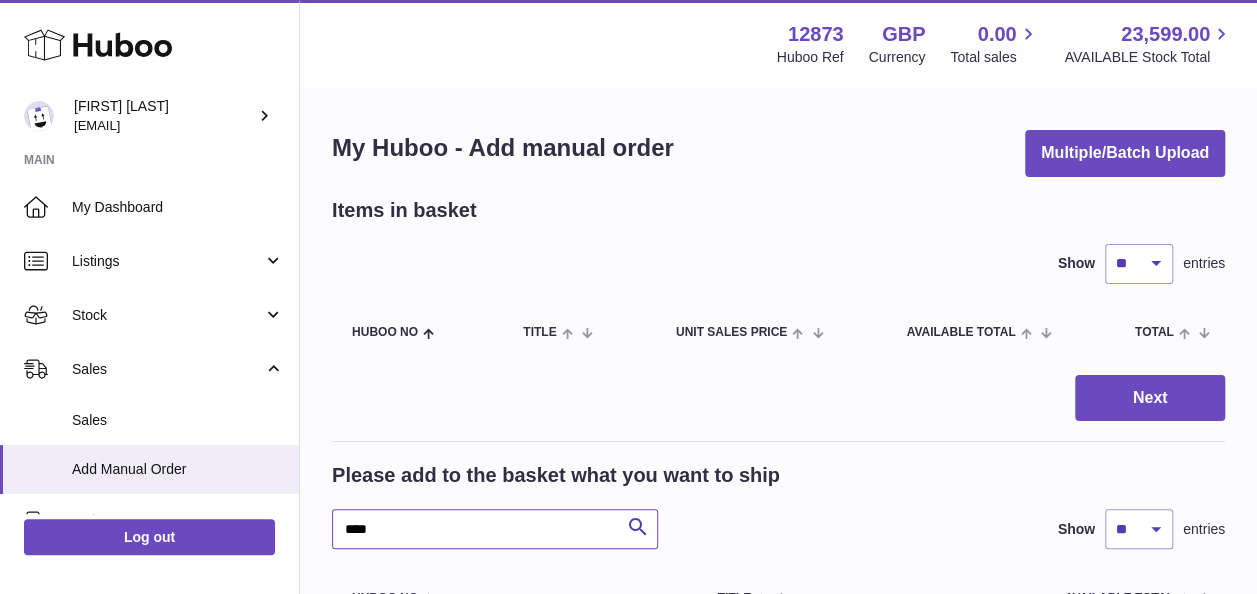 type on "****" 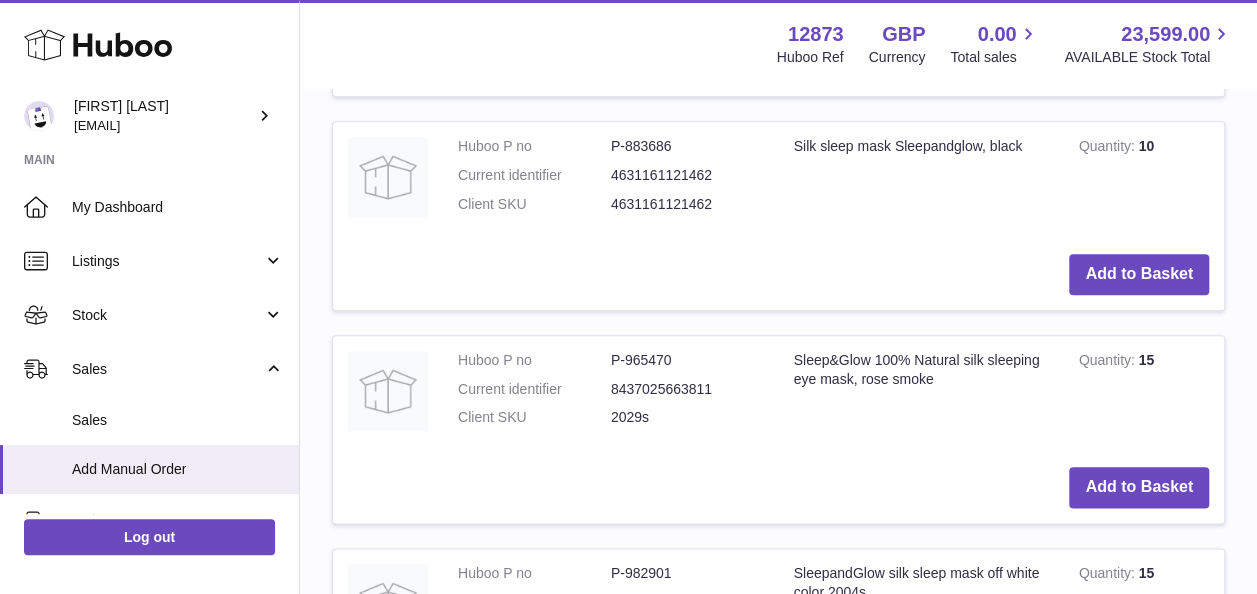 scroll, scrollTop: 900, scrollLeft: 0, axis: vertical 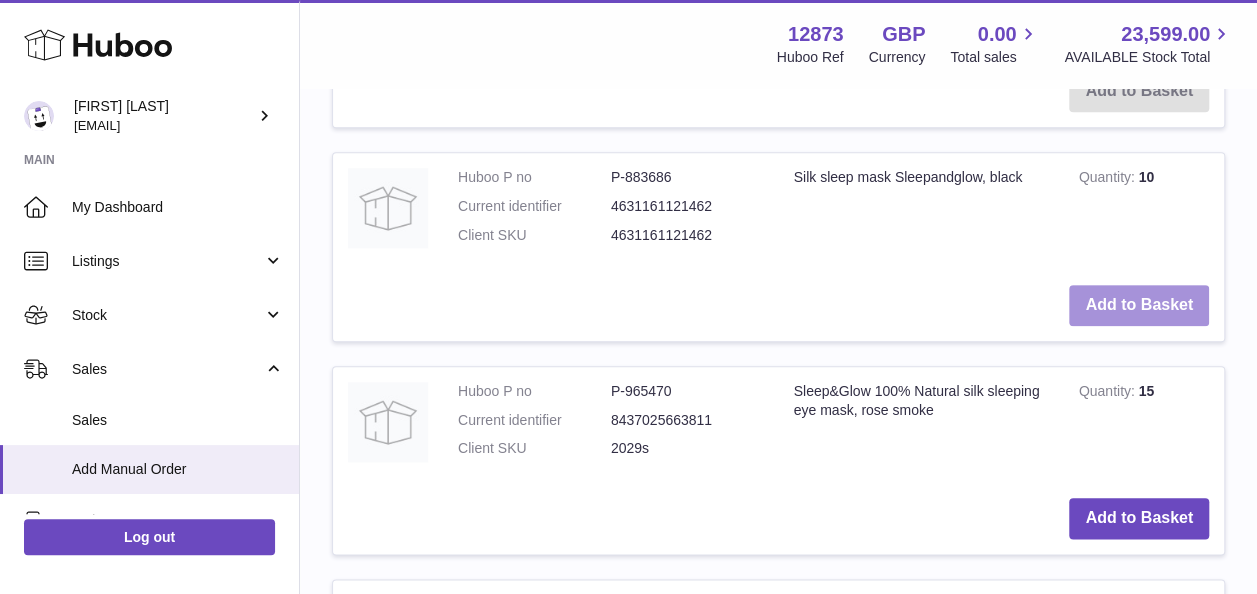 click on "Add to Basket" at bounding box center [1139, 305] 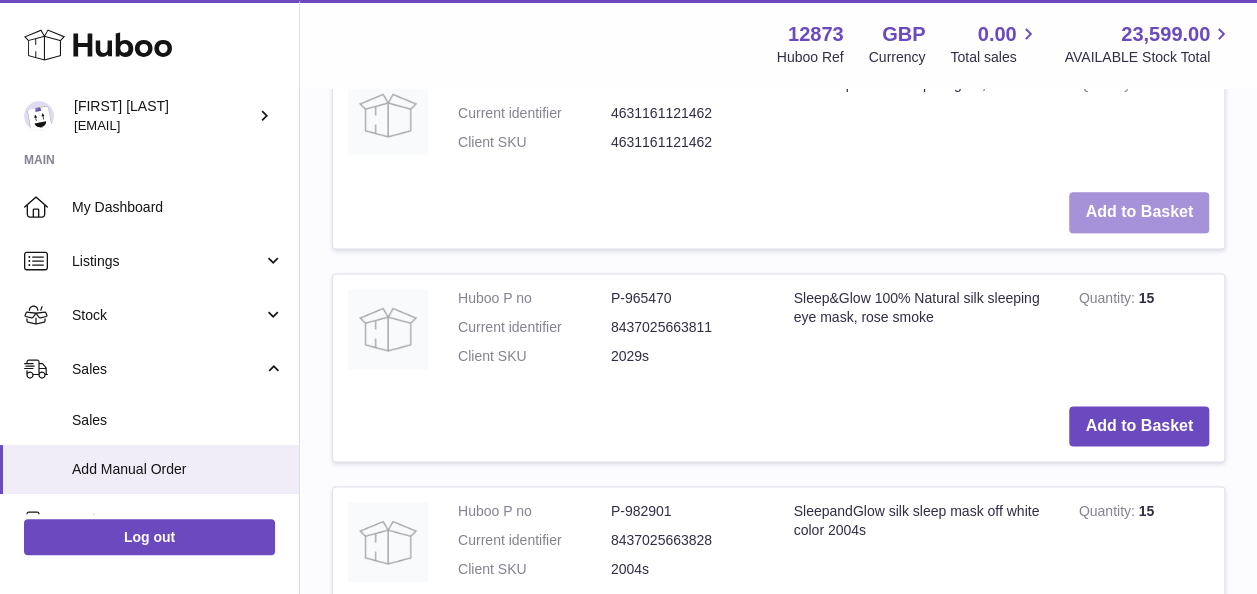 scroll, scrollTop: 1320, scrollLeft: 0, axis: vertical 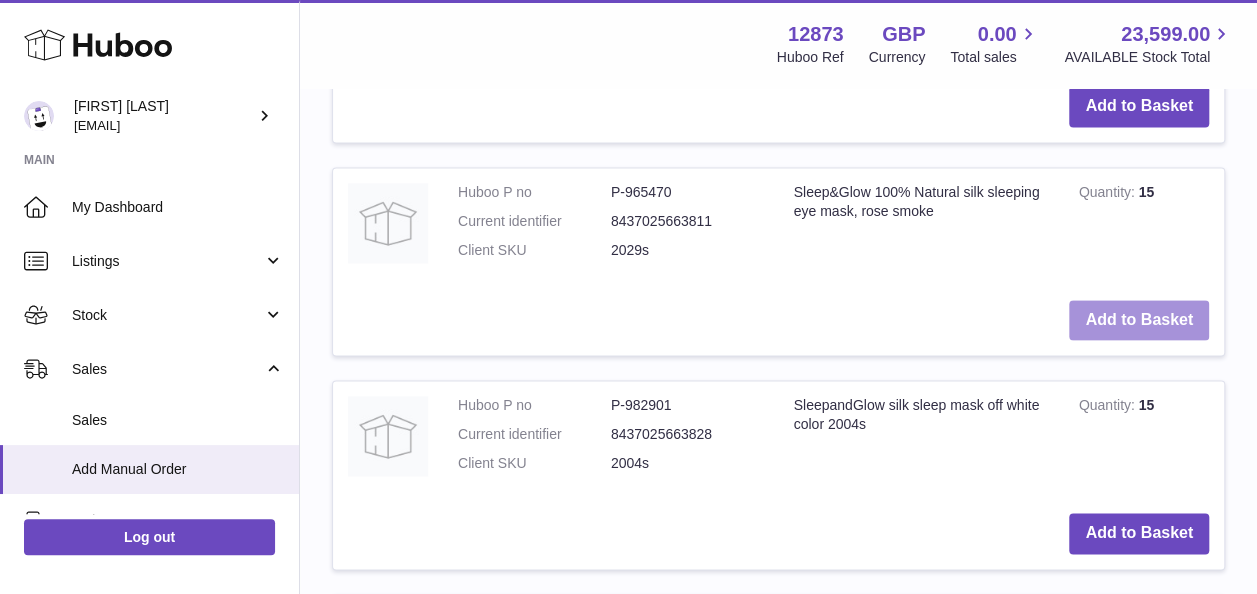 click on "Add to Basket" at bounding box center [1139, 320] 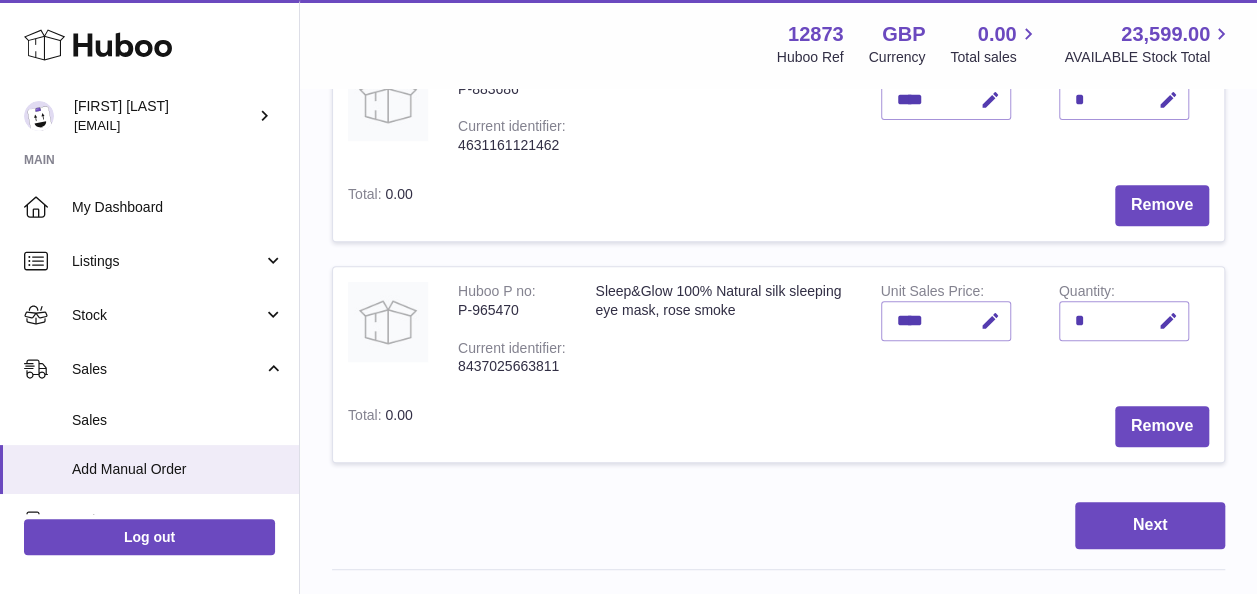 scroll, scrollTop: 500, scrollLeft: 0, axis: vertical 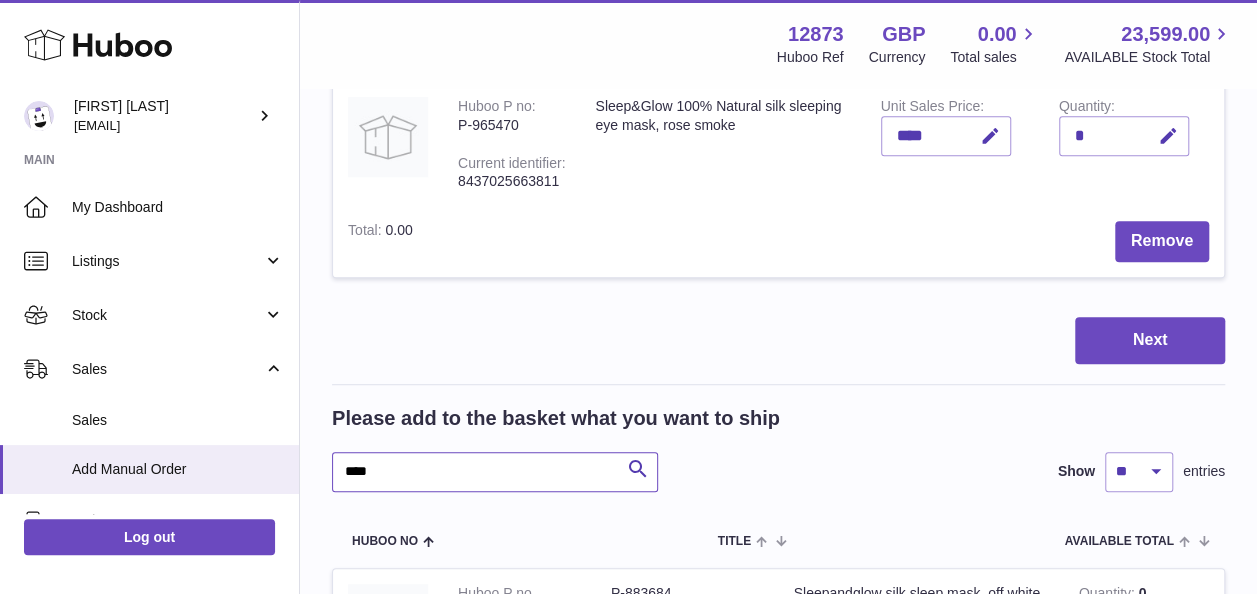drag, startPoint x: 420, startPoint y: 481, endPoint x: 300, endPoint y: 496, distance: 120.93387 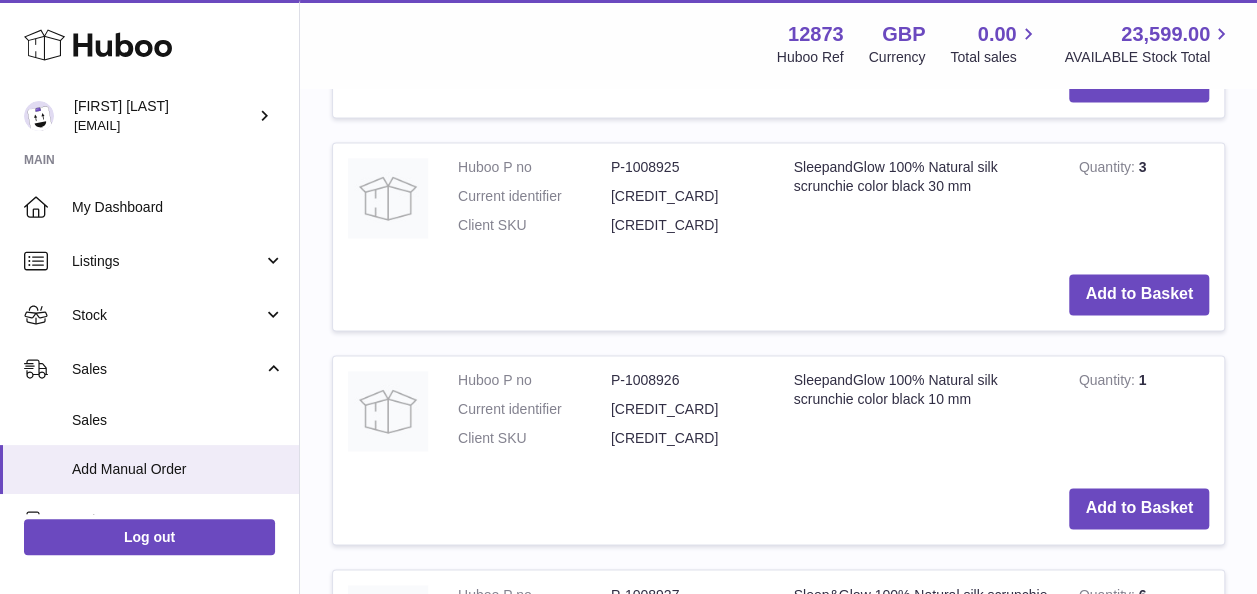 scroll, scrollTop: 1253, scrollLeft: 0, axis: vertical 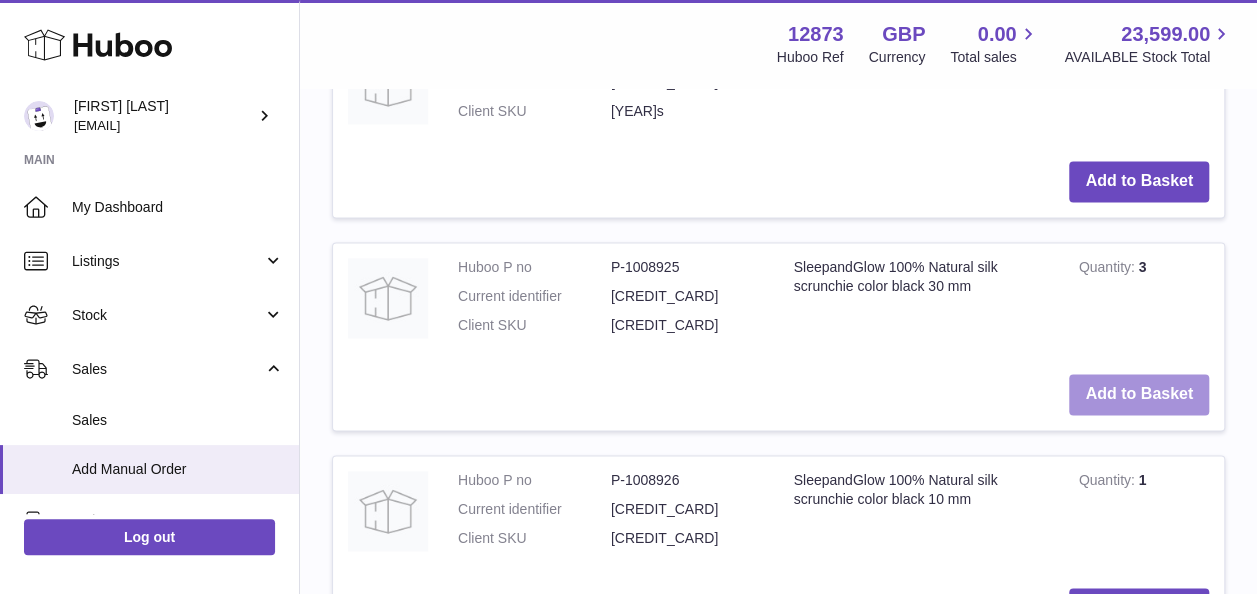type on "******" 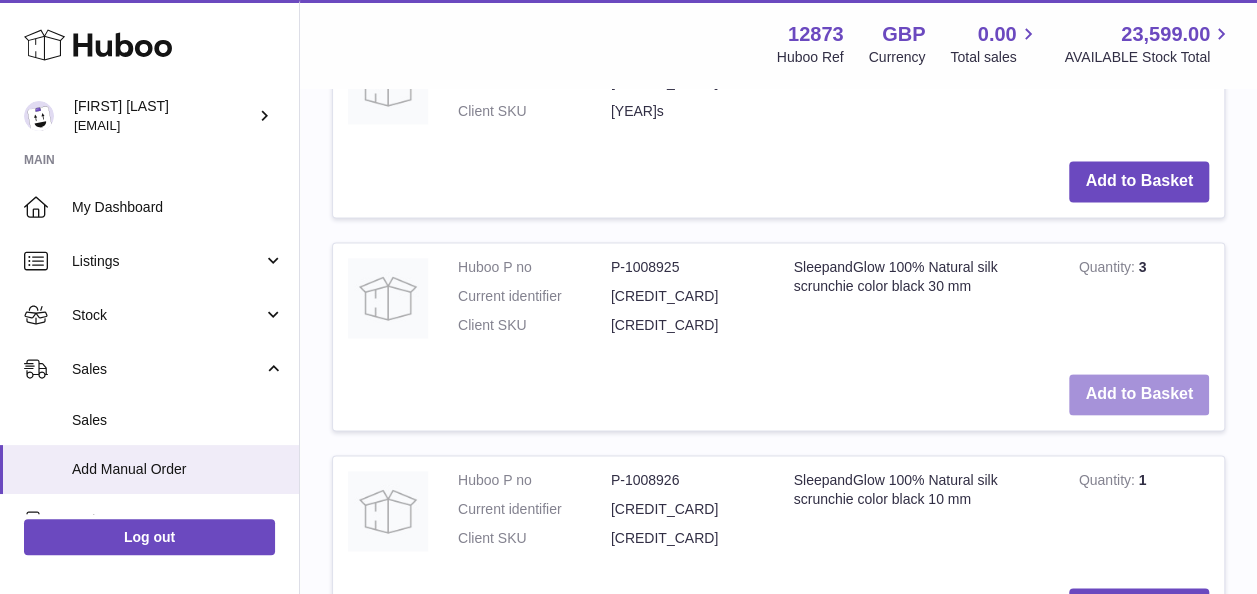 click on "Add to Basket" at bounding box center (1139, 394) 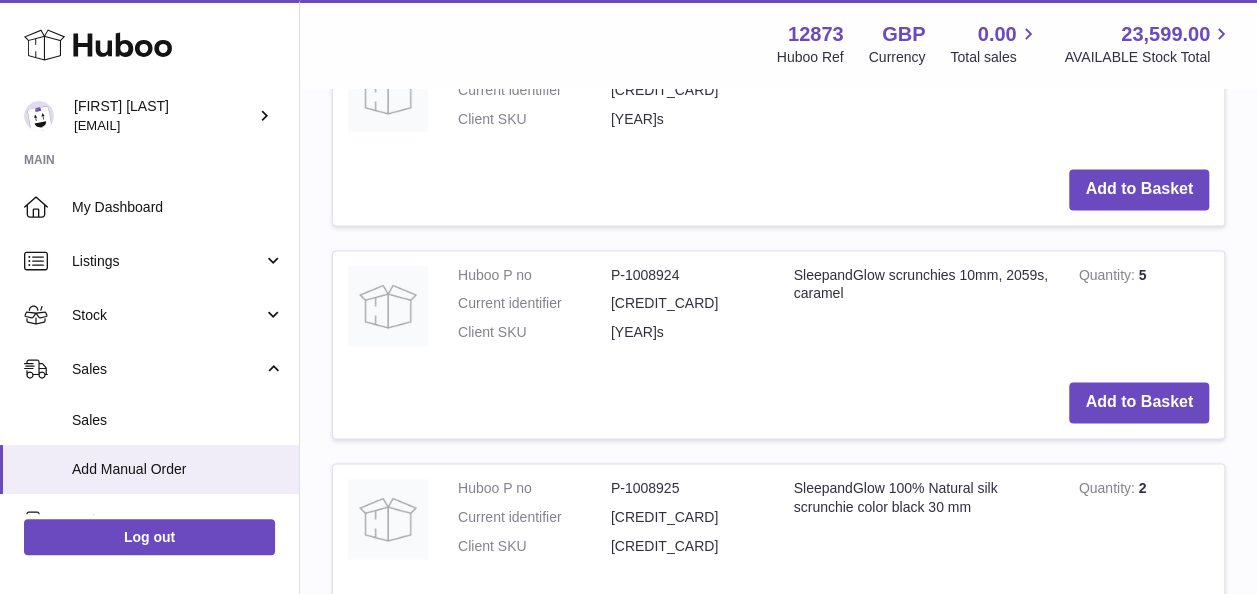 scroll, scrollTop: 1474, scrollLeft: 0, axis: vertical 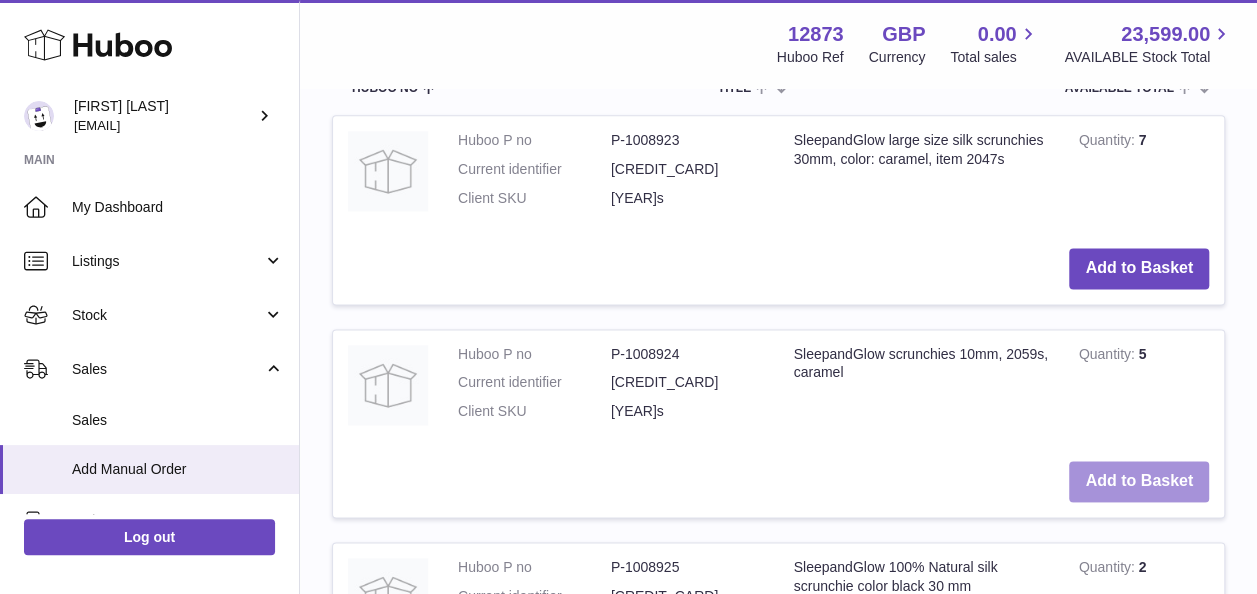 click on "Add to Basket" at bounding box center [1139, 481] 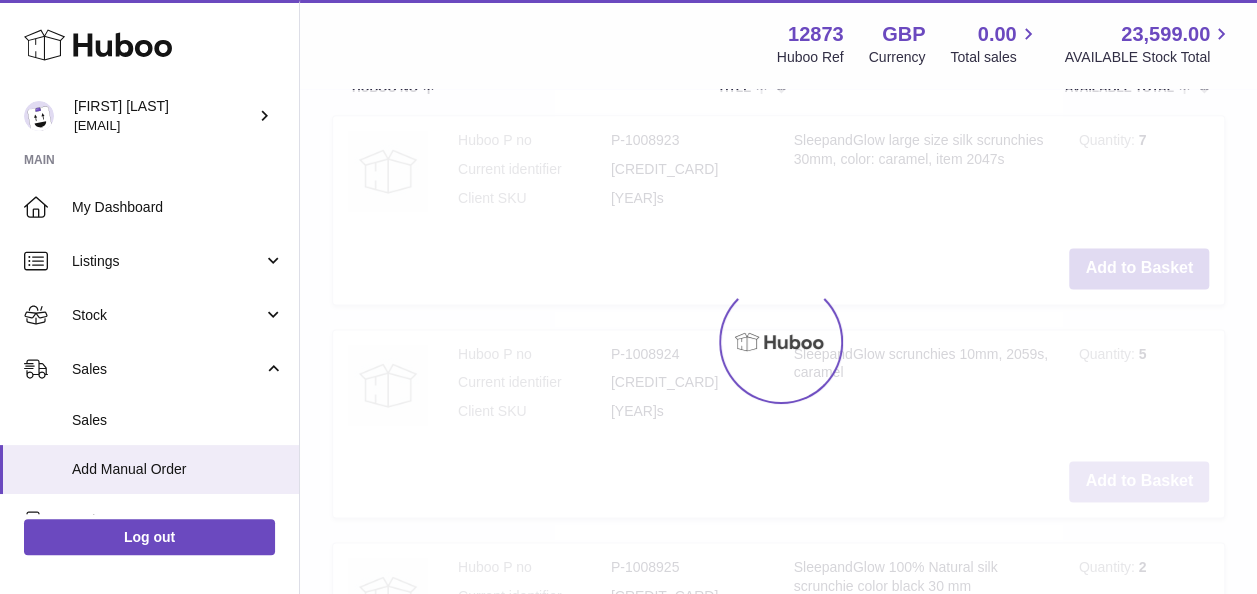 scroll, scrollTop: 1394, scrollLeft: 0, axis: vertical 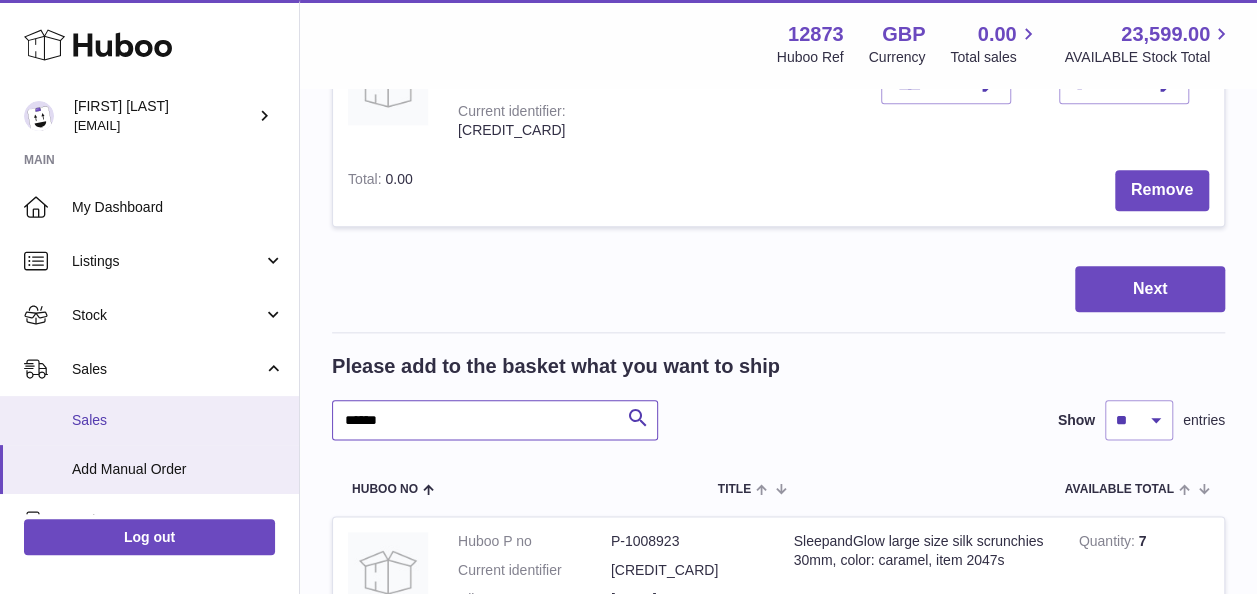 drag, startPoint x: 486, startPoint y: 417, endPoint x: 202, endPoint y: 430, distance: 284.2974 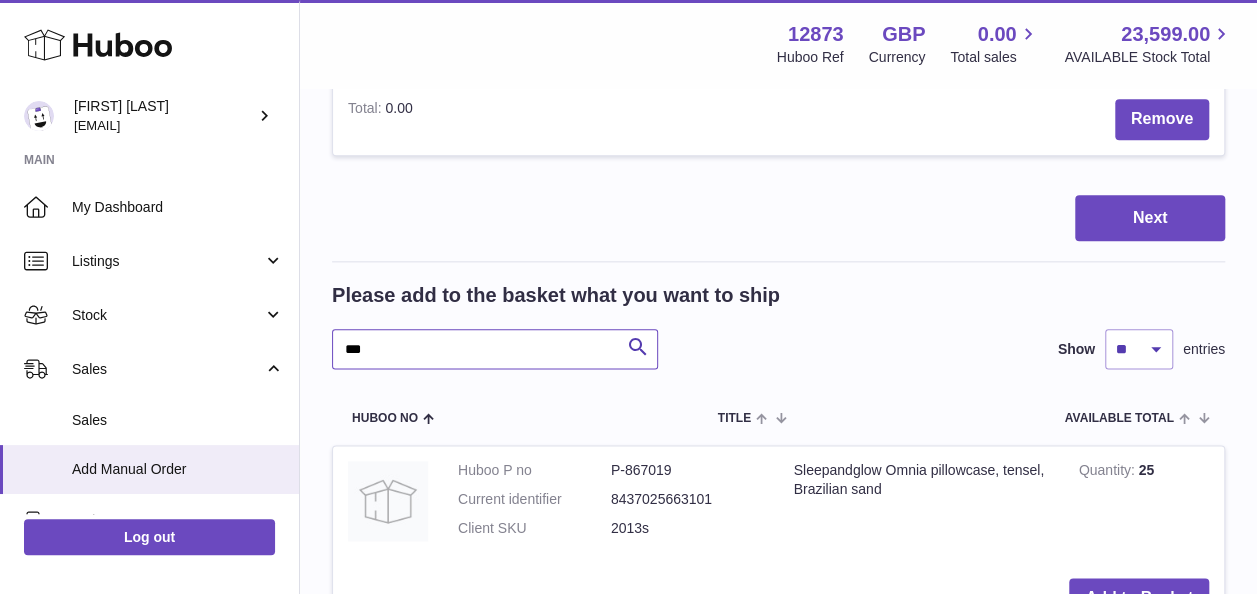 scroll, scrollTop: 1294, scrollLeft: 0, axis: vertical 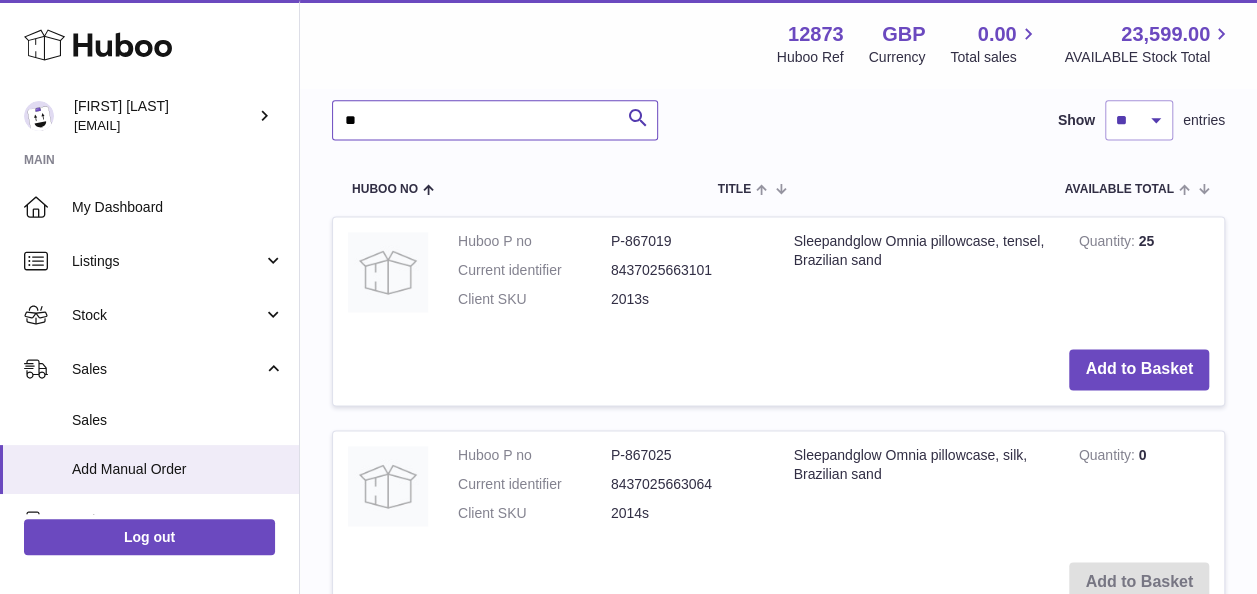 type on "*" 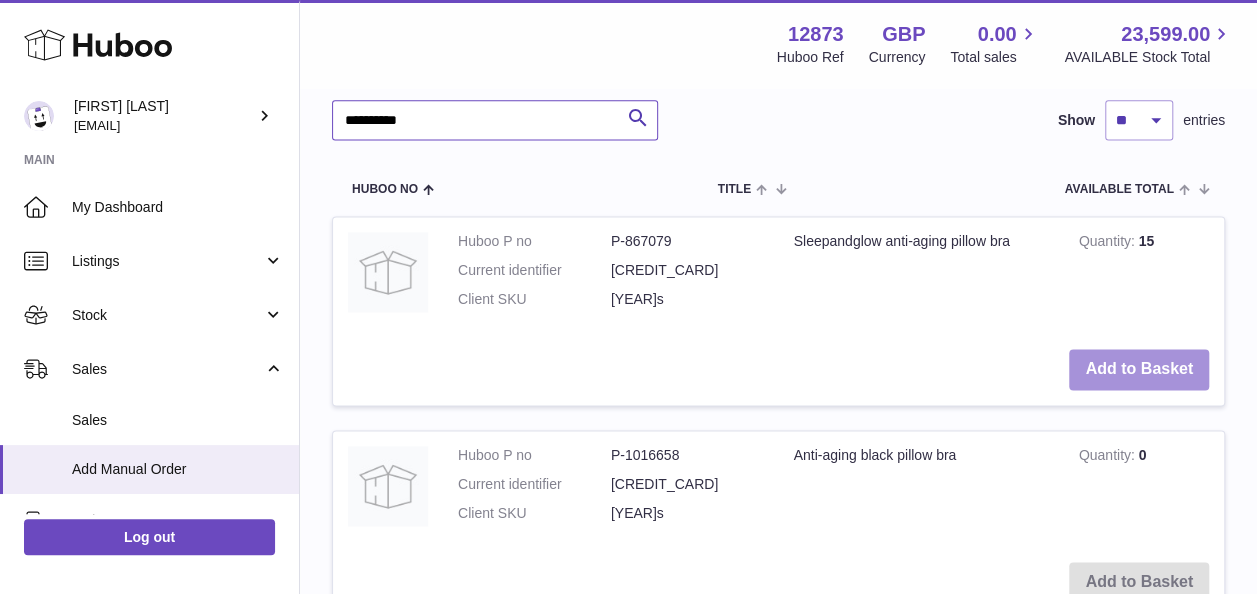 type on "**********" 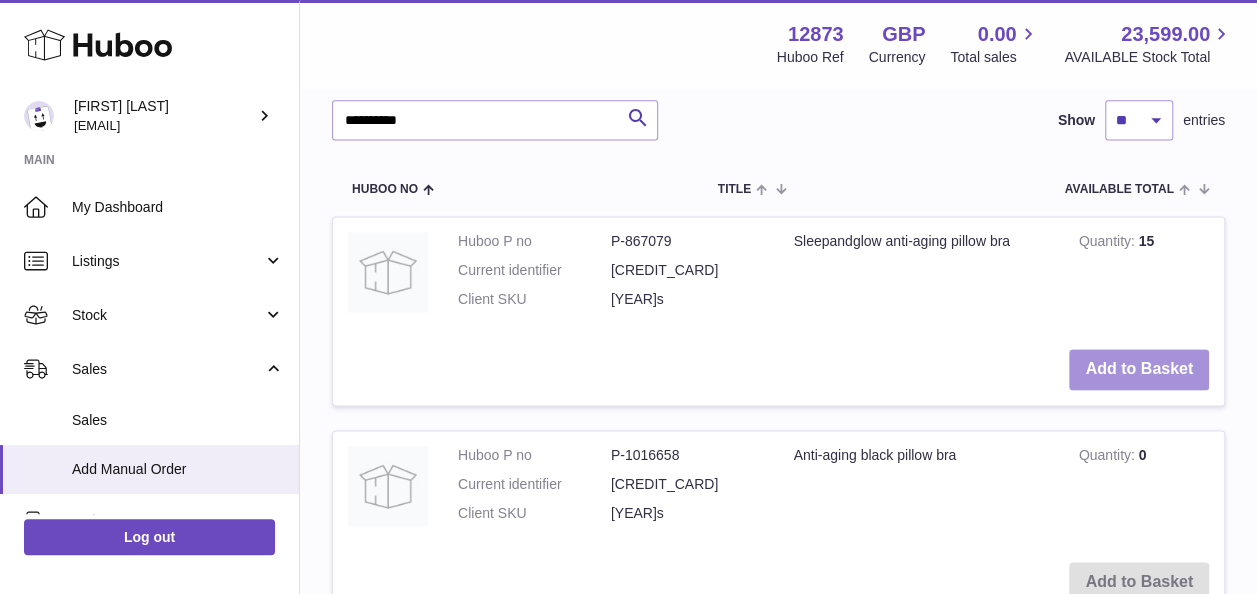 click on "Add to Basket" at bounding box center (1139, 369) 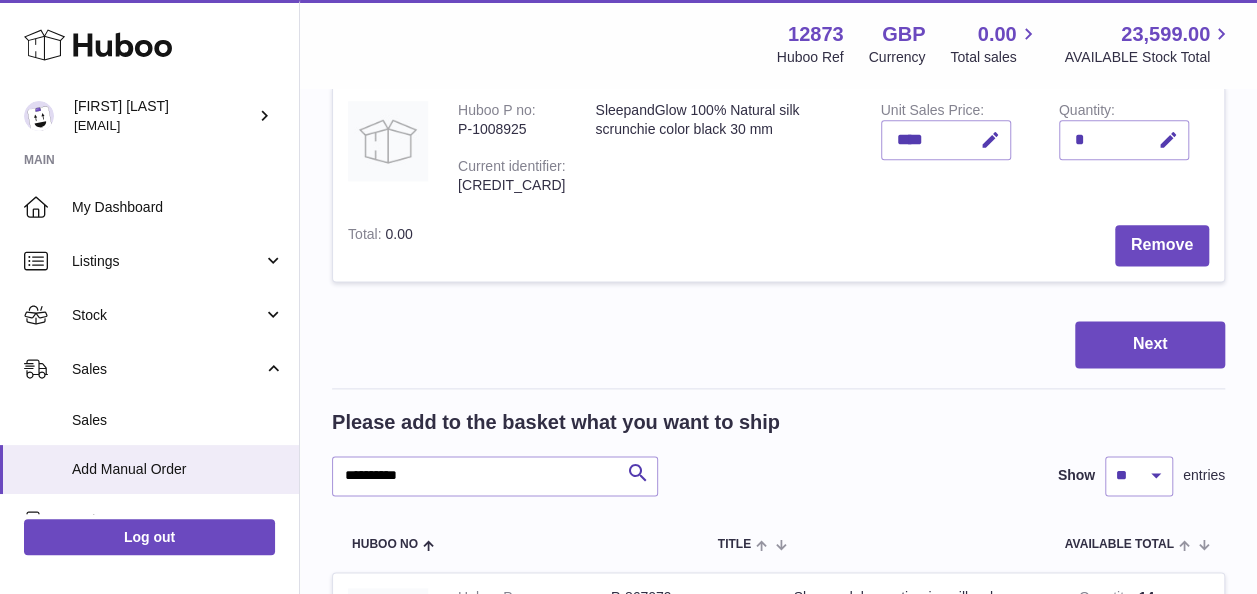 scroll, scrollTop: 1200, scrollLeft: 0, axis: vertical 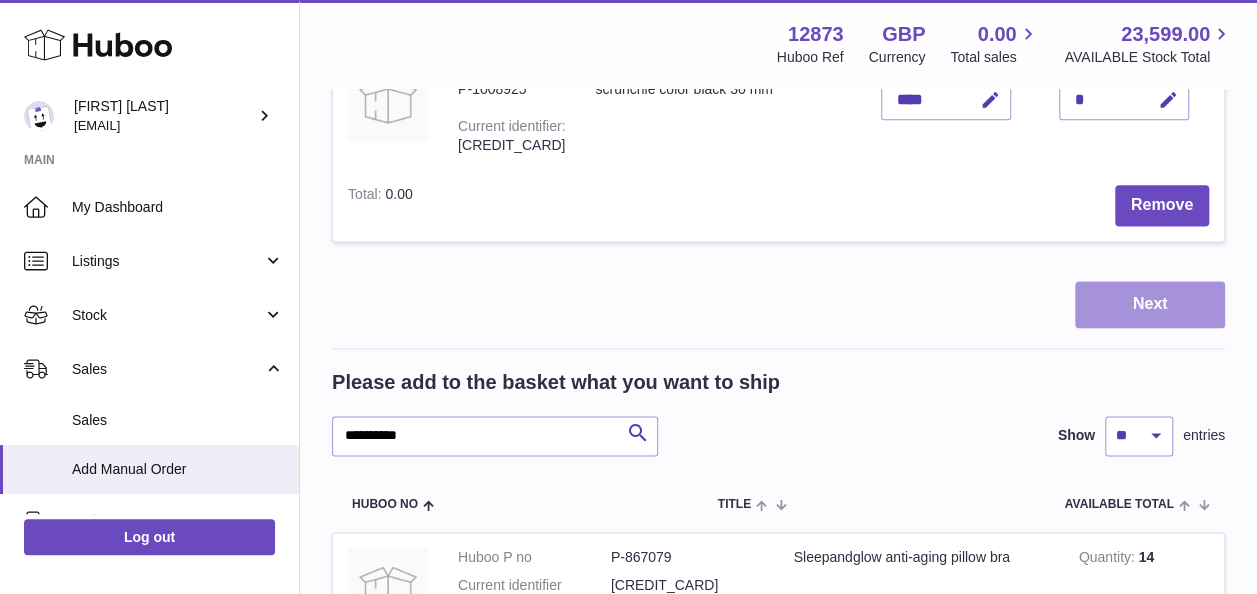 click on "Next" at bounding box center (1150, 304) 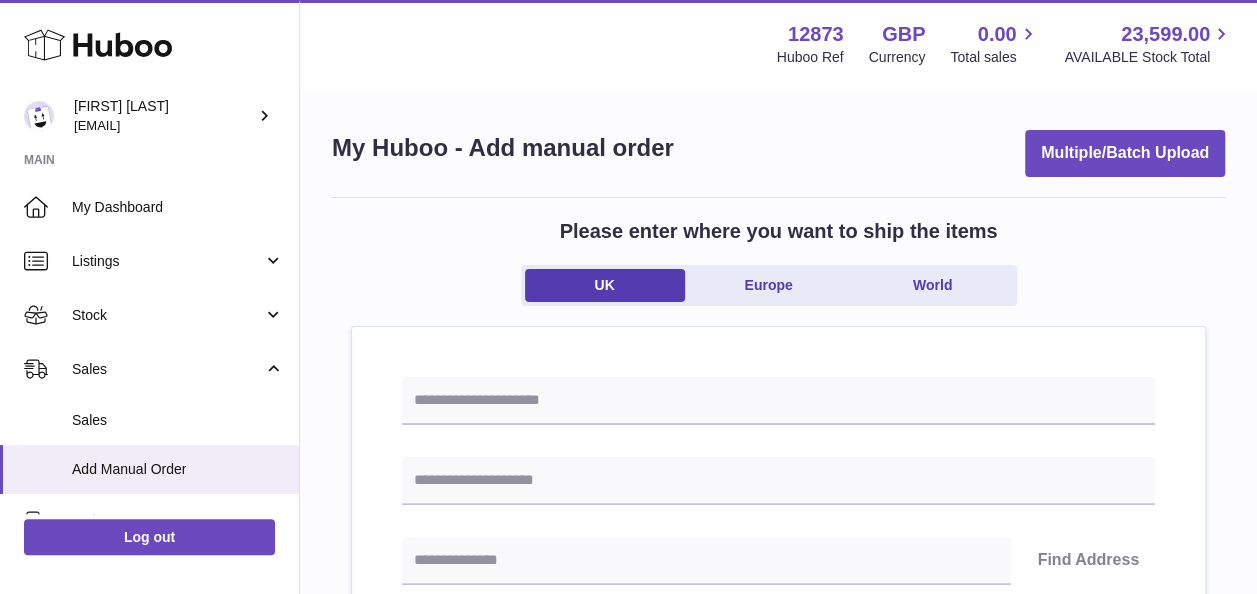 scroll, scrollTop: 100, scrollLeft: 0, axis: vertical 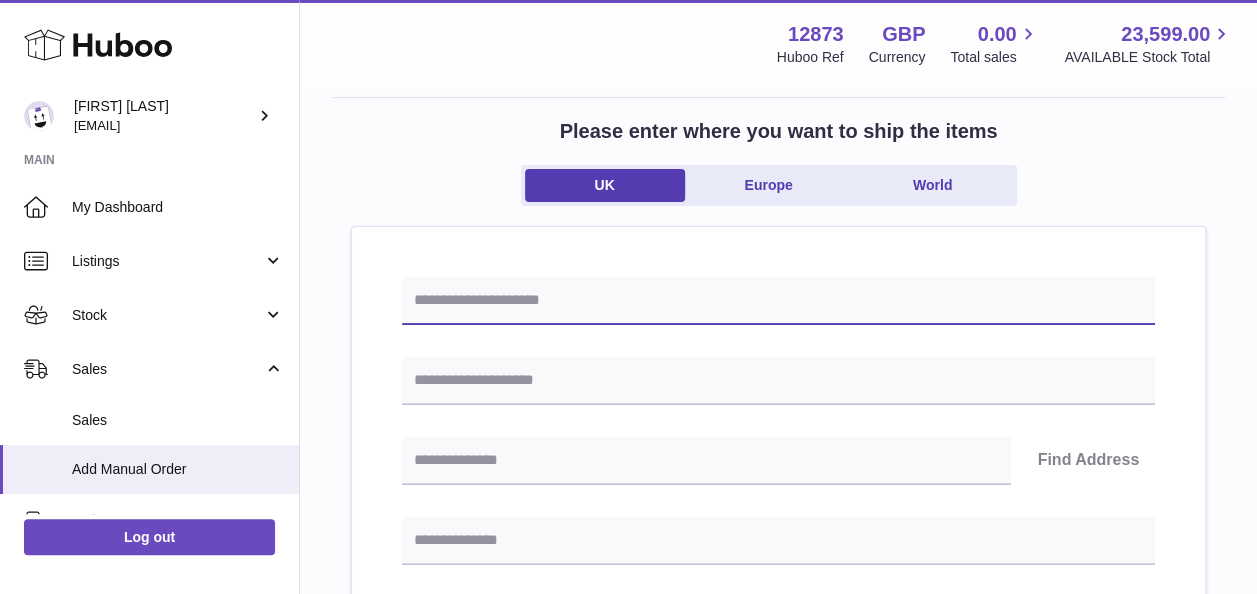 click at bounding box center [778, 301] 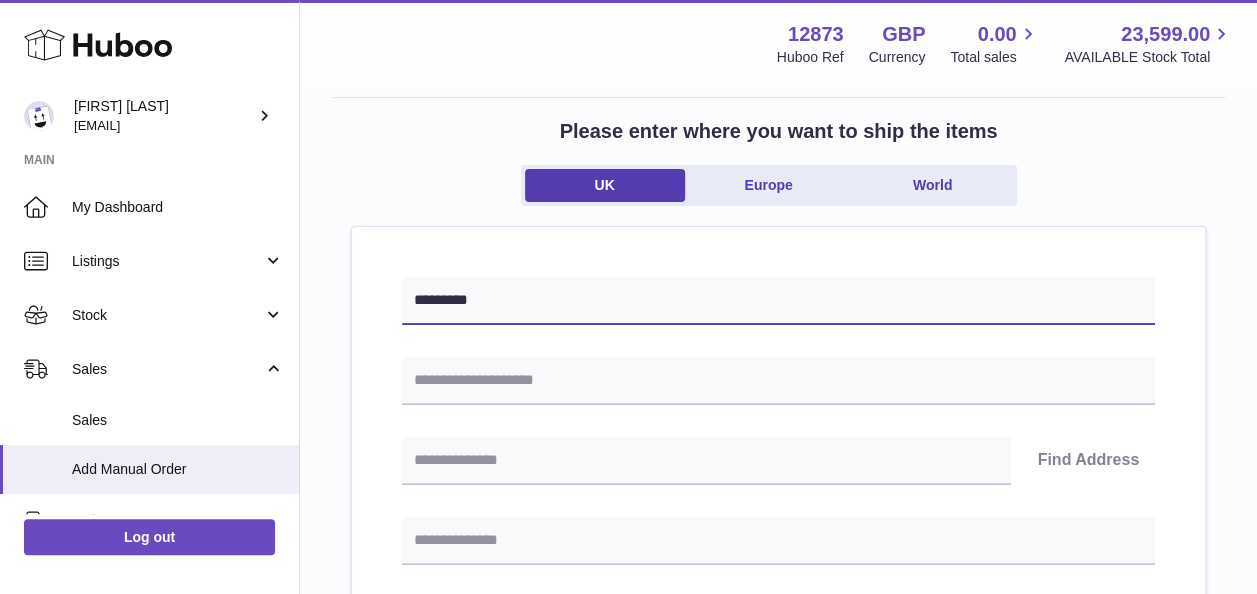 type on "*********" 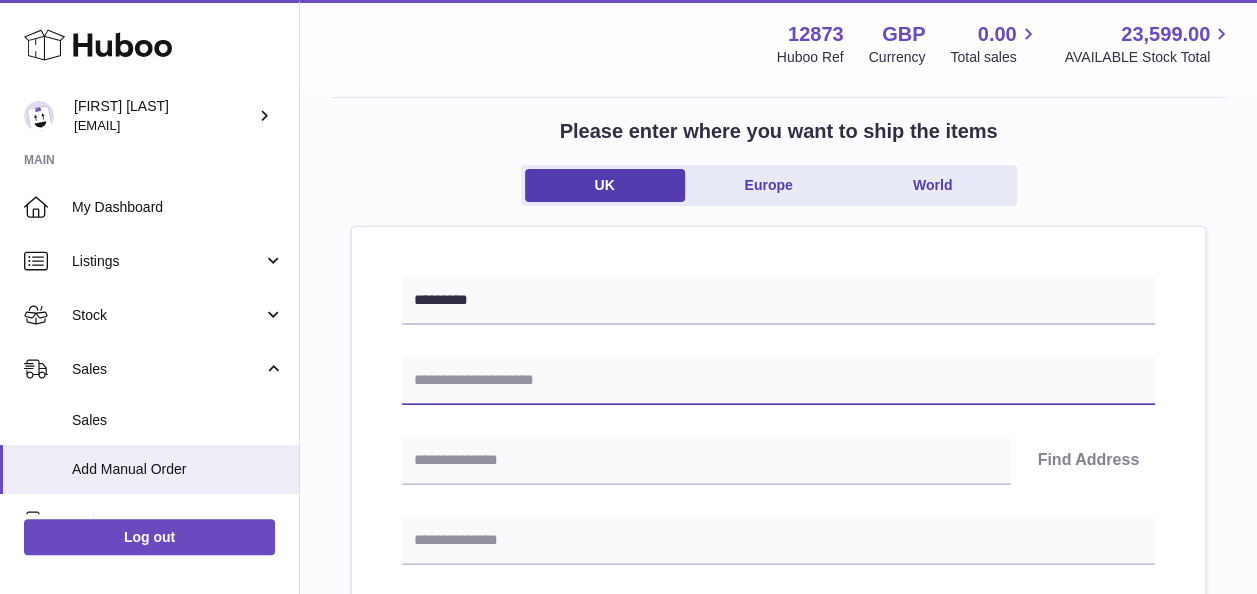 click at bounding box center (778, 381) 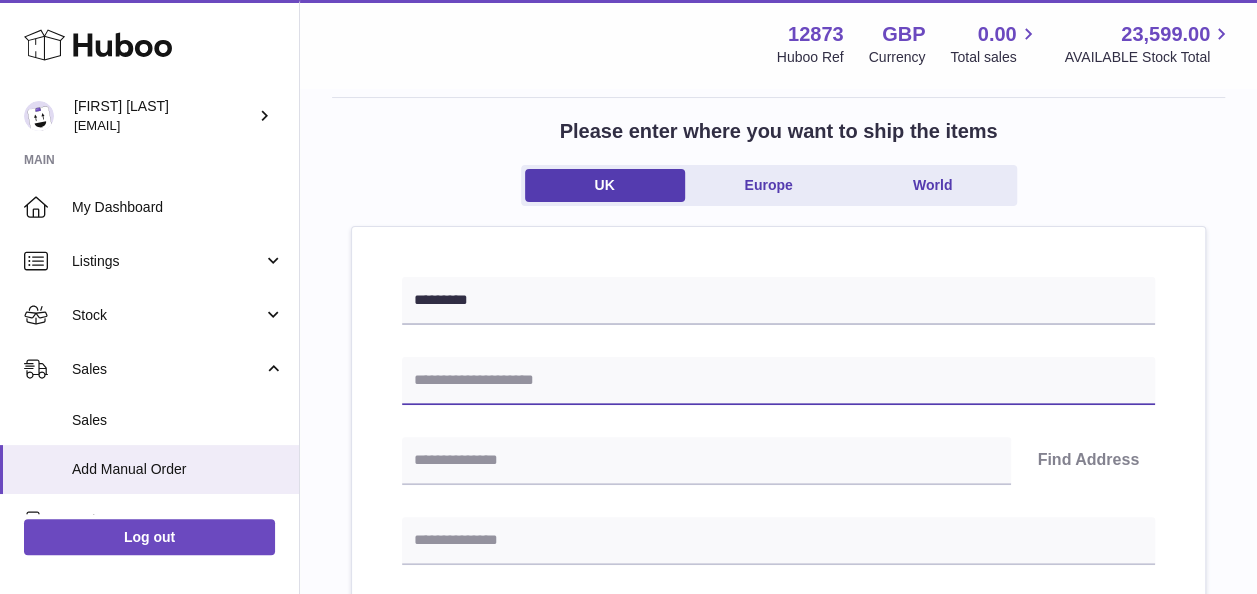 paste on "*********" 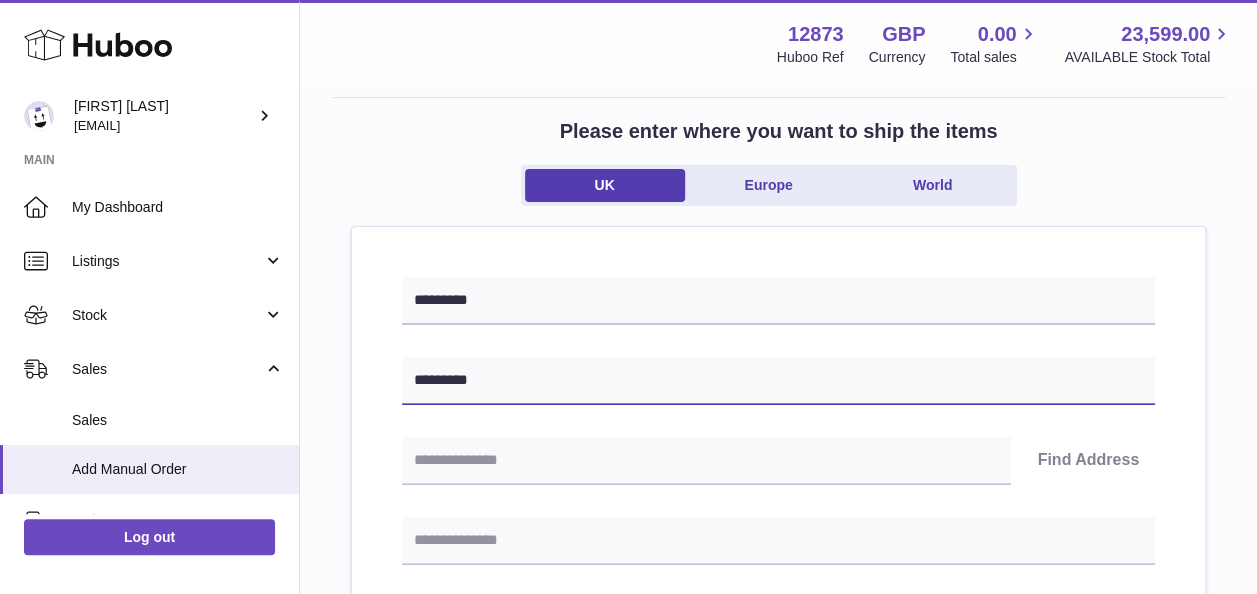 type on "*********" 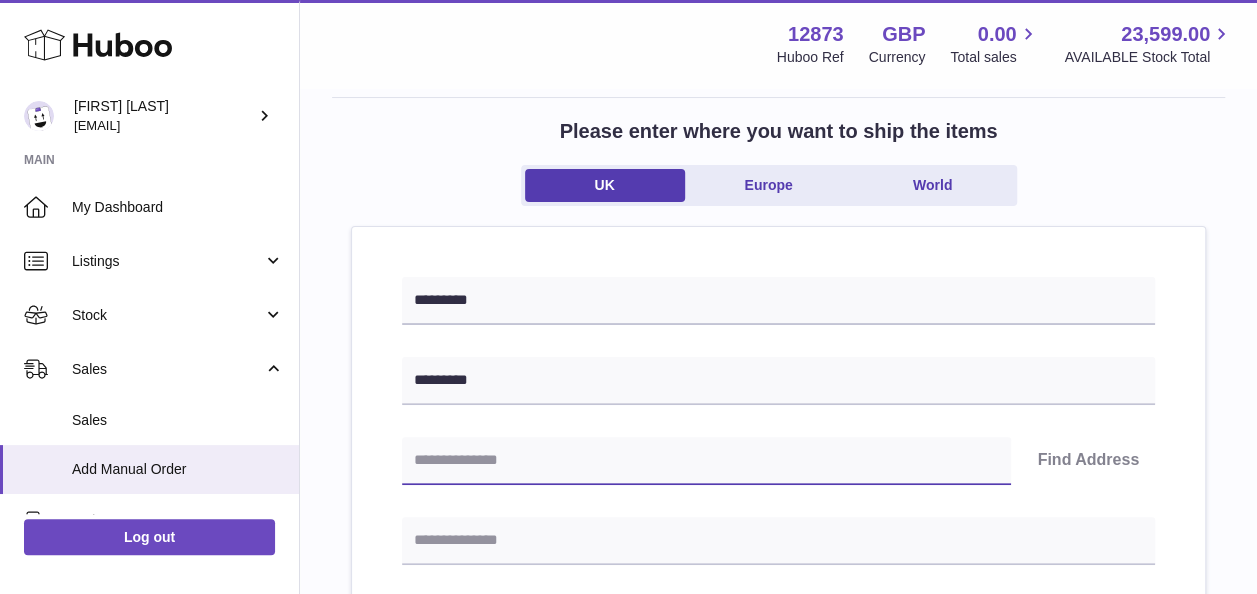 click at bounding box center (706, 461) 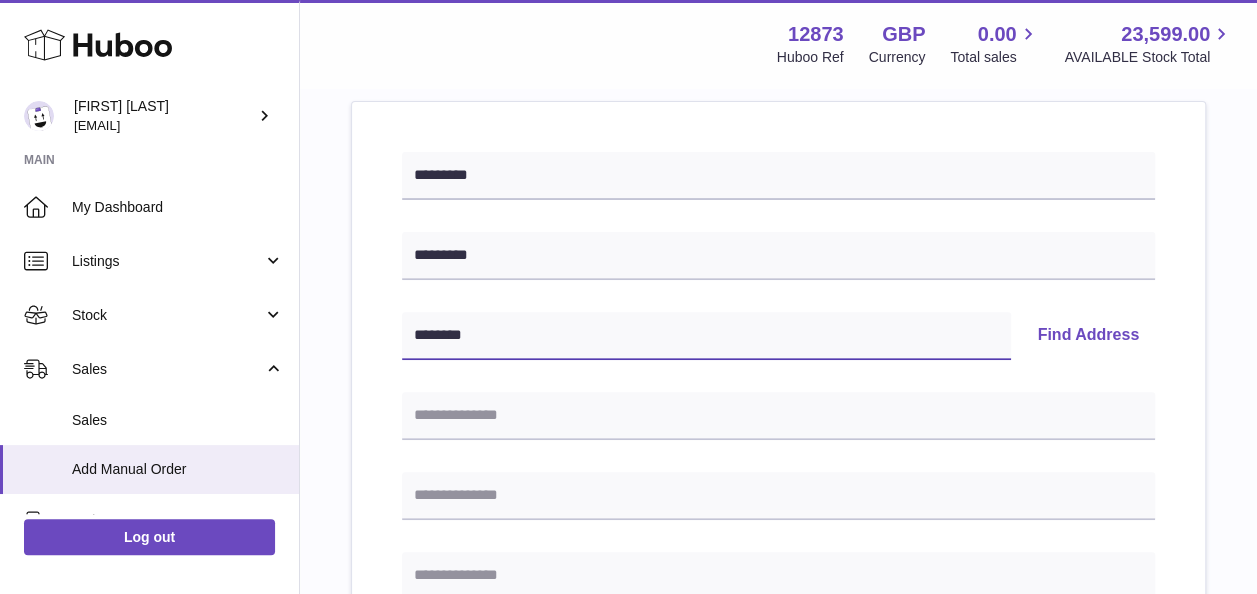 scroll, scrollTop: 300, scrollLeft: 0, axis: vertical 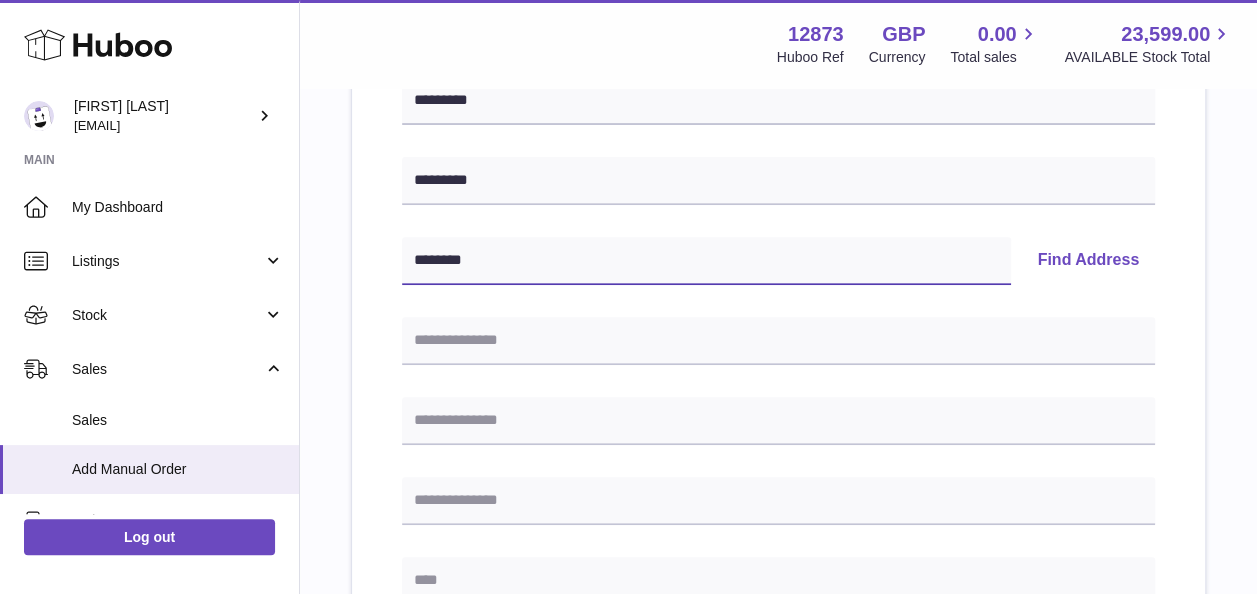 type on "********" 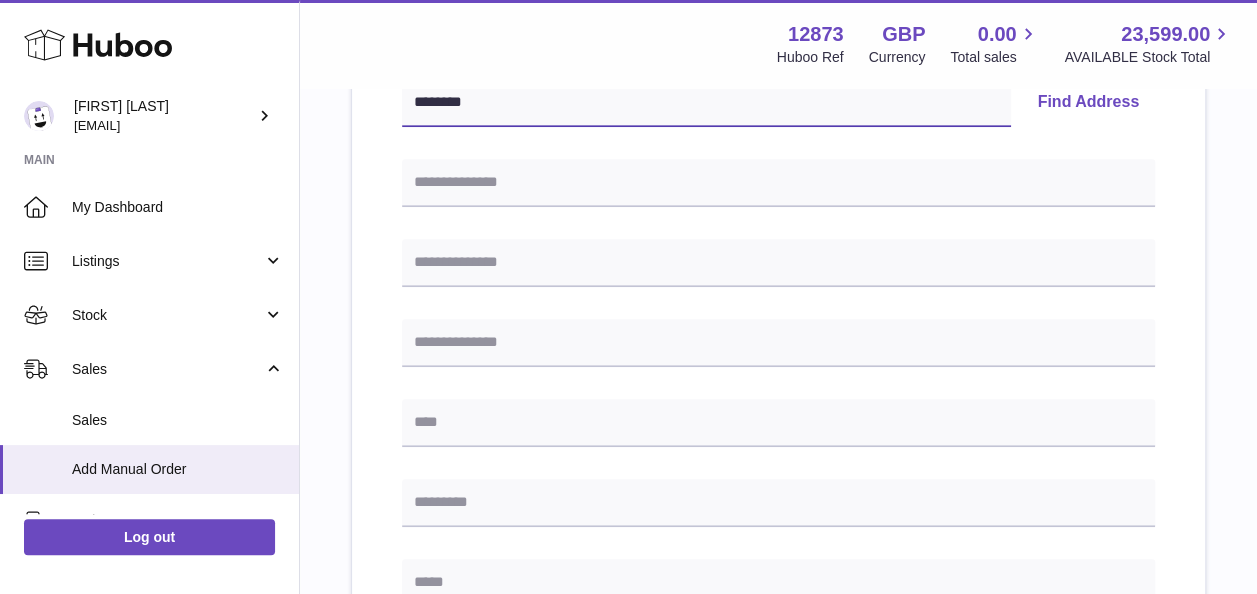 scroll, scrollTop: 500, scrollLeft: 0, axis: vertical 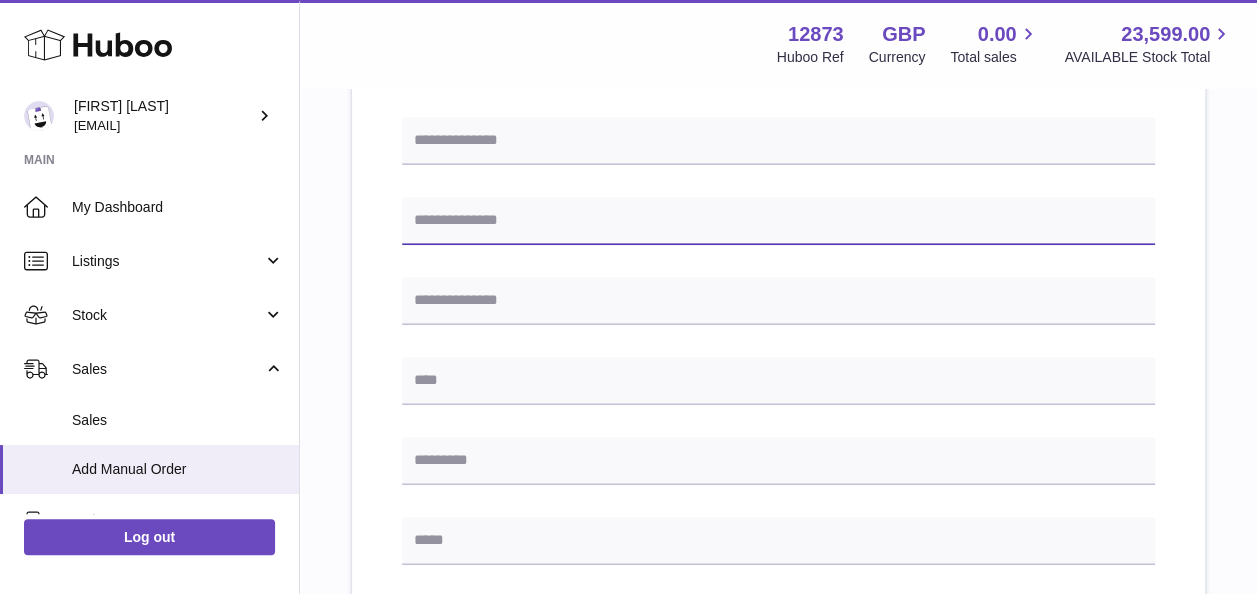 click at bounding box center (778, 221) 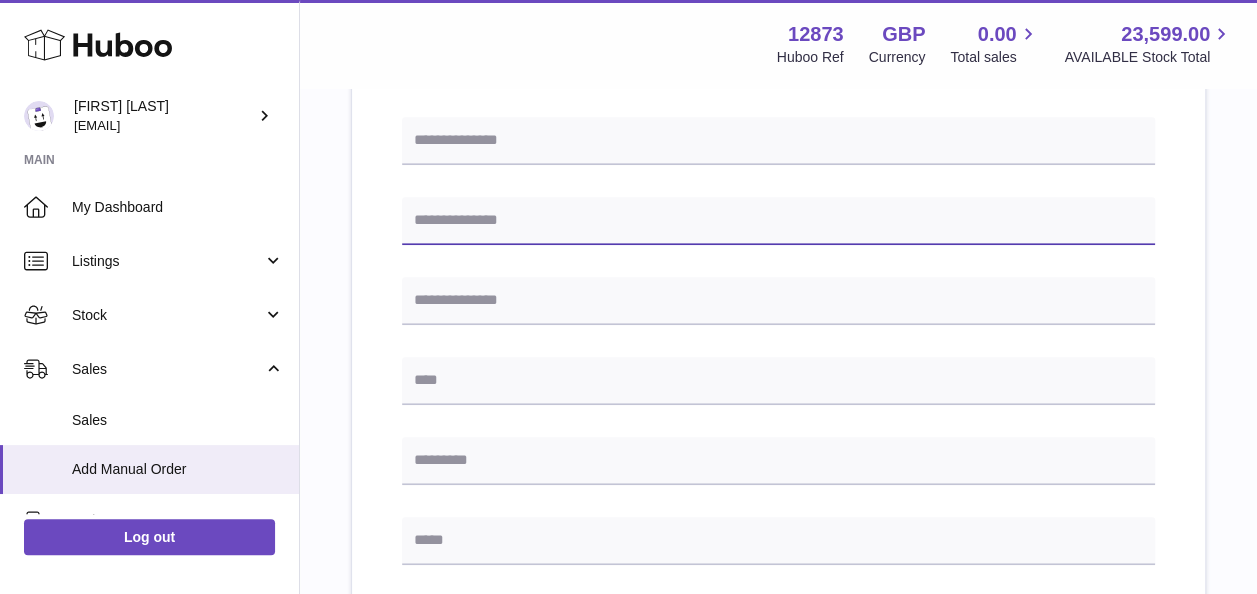 paste on "**********" 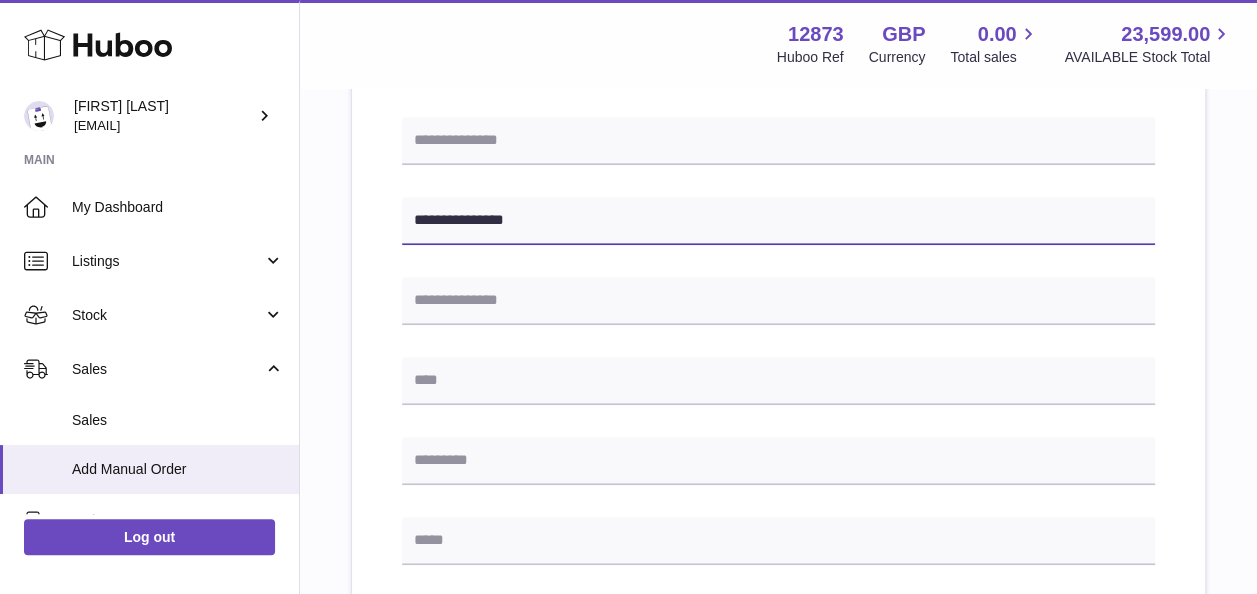 type on "**********" 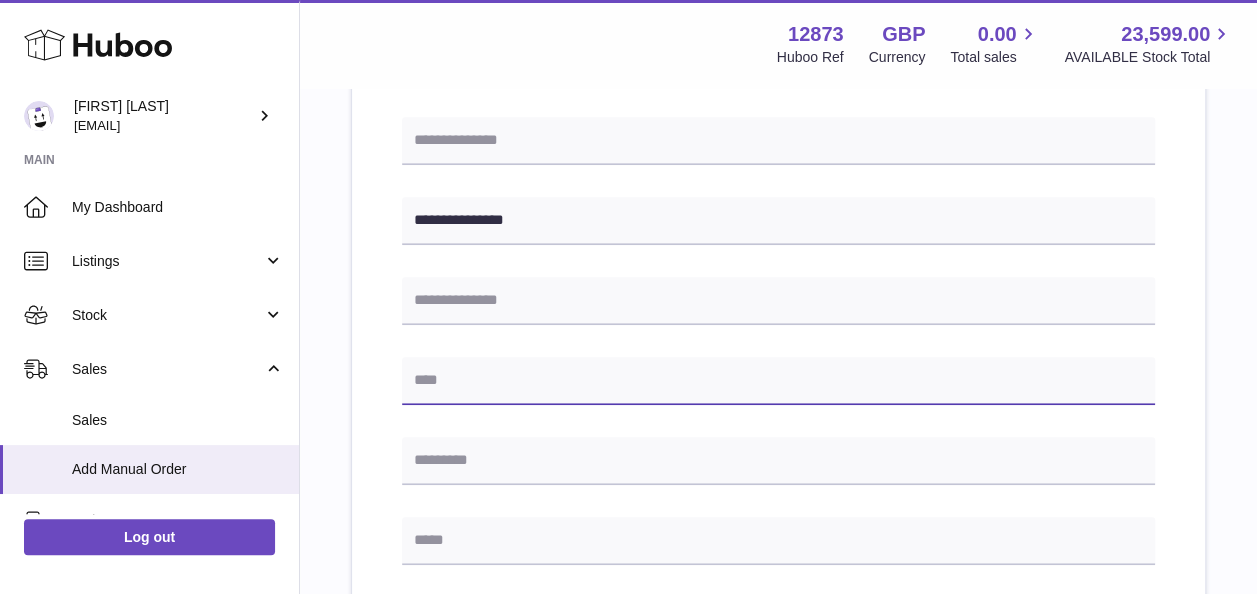 click at bounding box center (778, 381) 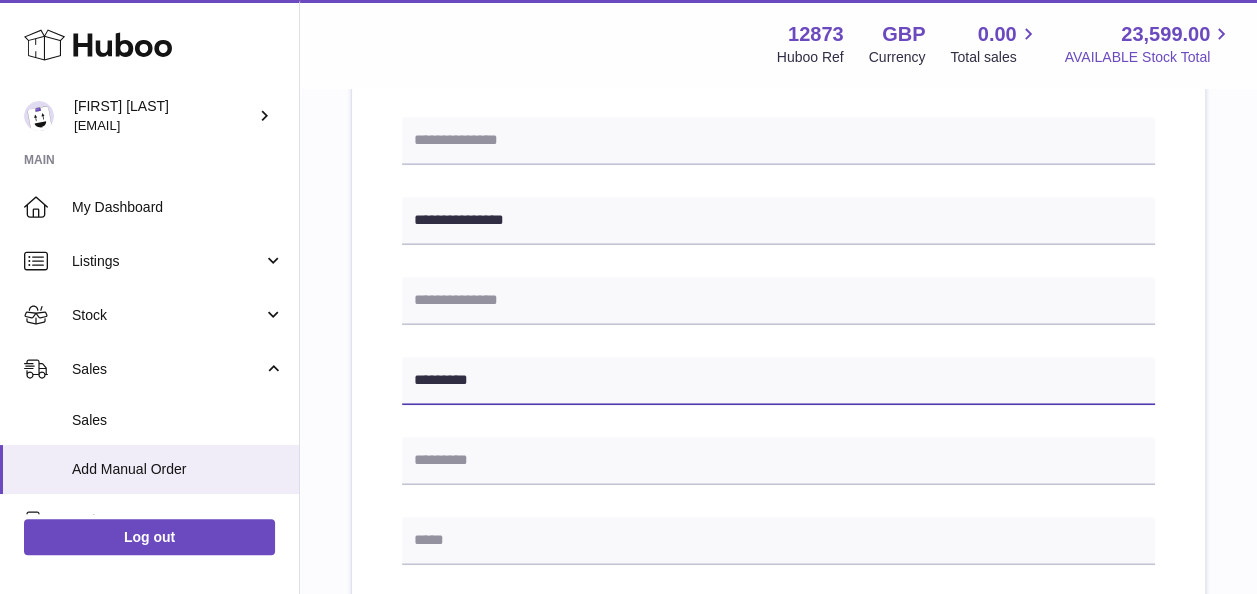 type on "*********" 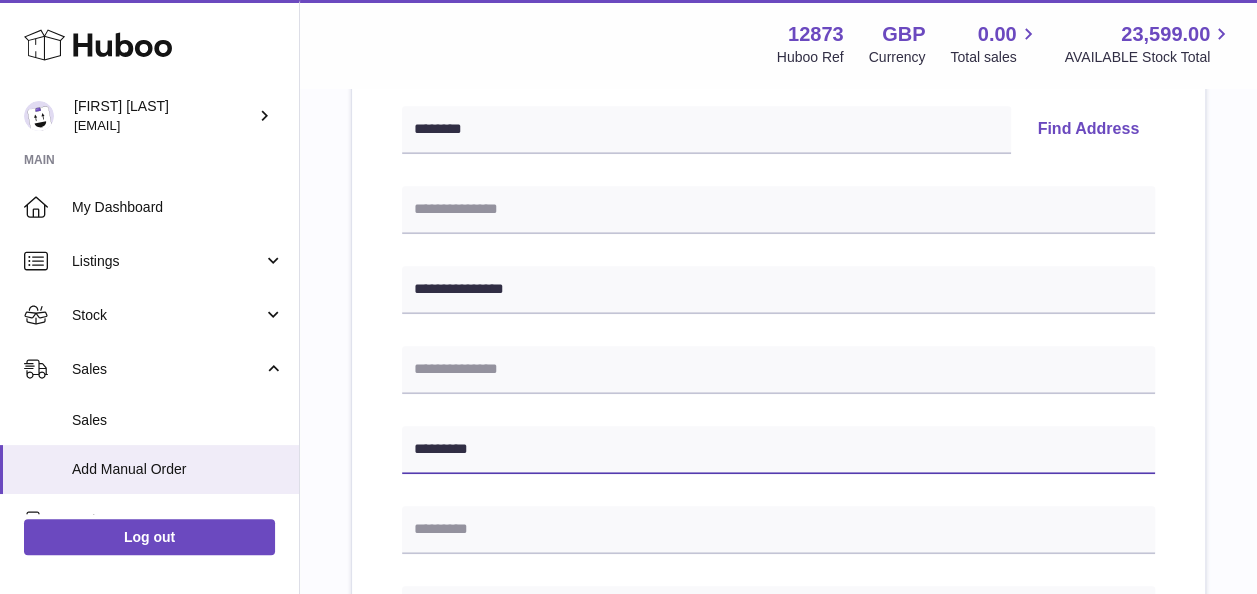 scroll, scrollTop: 400, scrollLeft: 0, axis: vertical 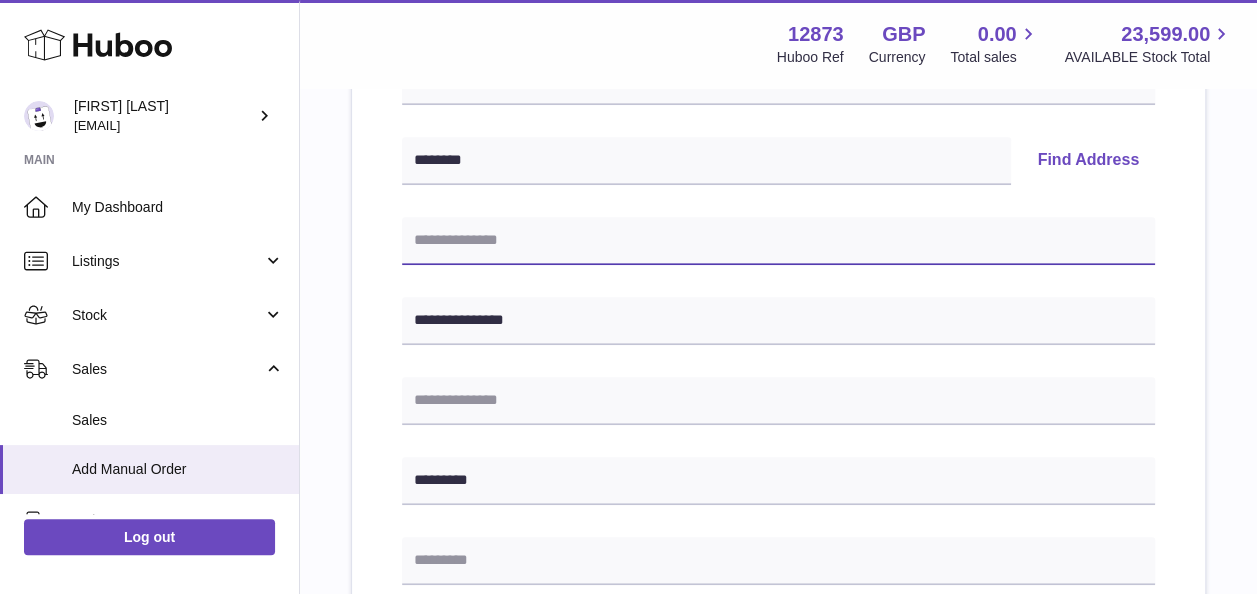 click at bounding box center (778, 241) 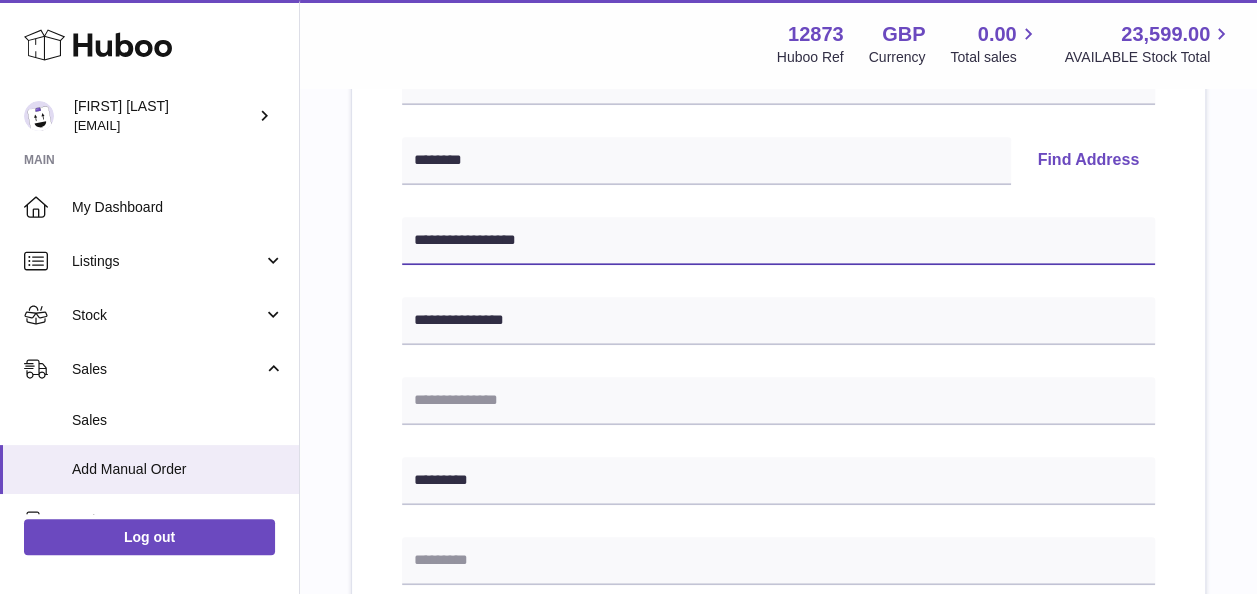 paste on "******" 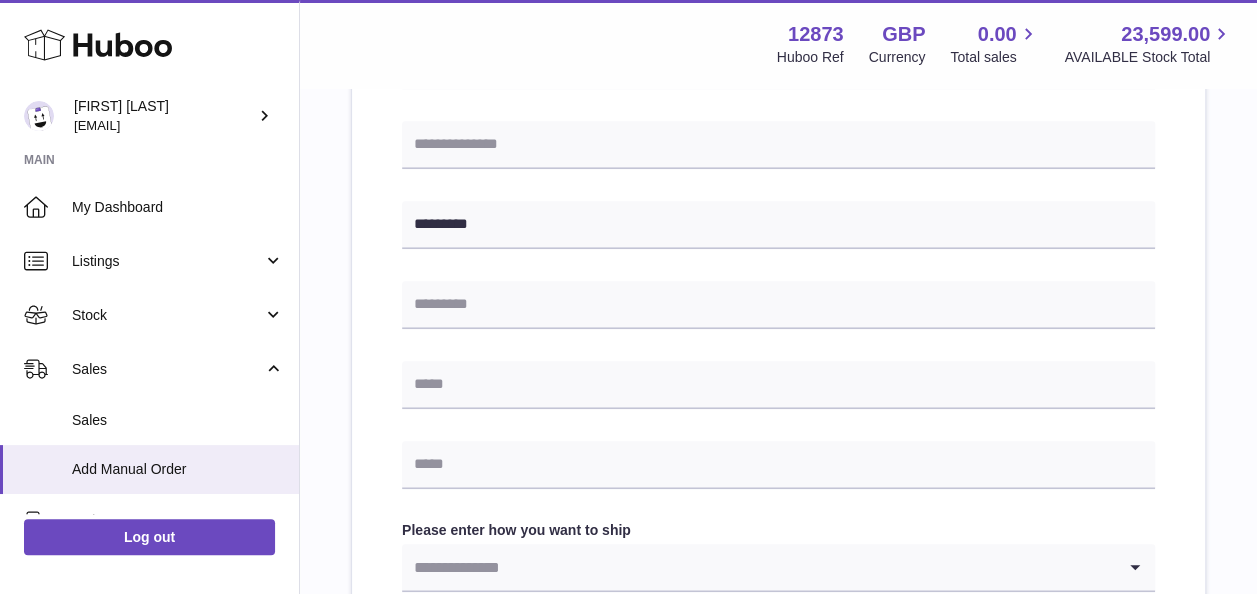 scroll, scrollTop: 700, scrollLeft: 0, axis: vertical 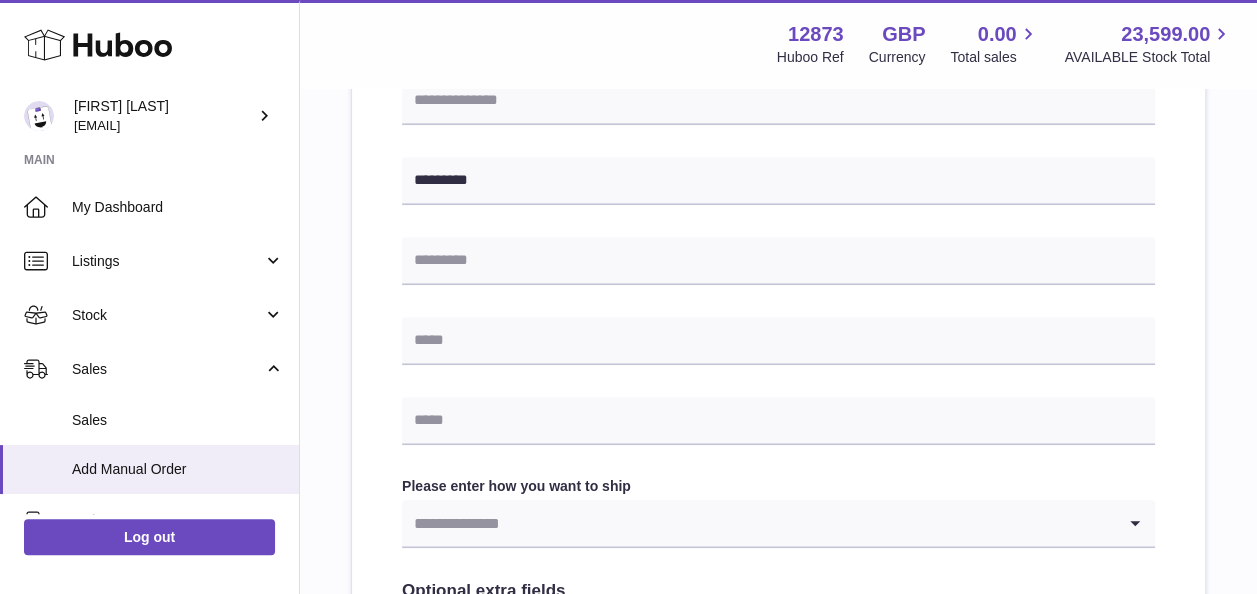 type on "**********" 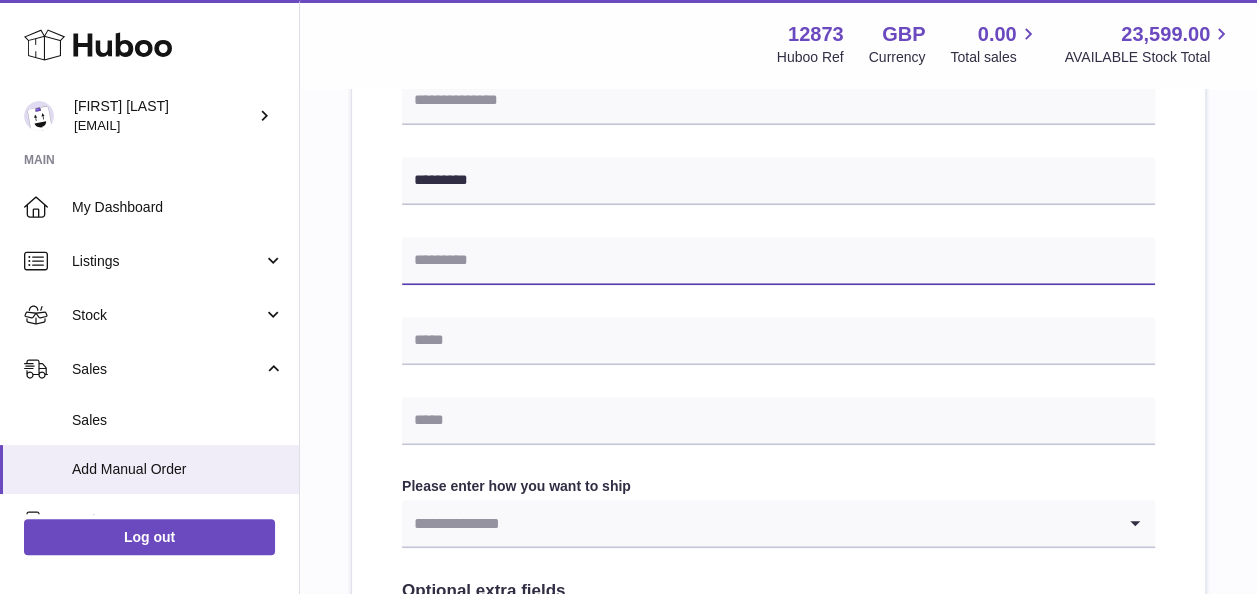 click at bounding box center [778, 261] 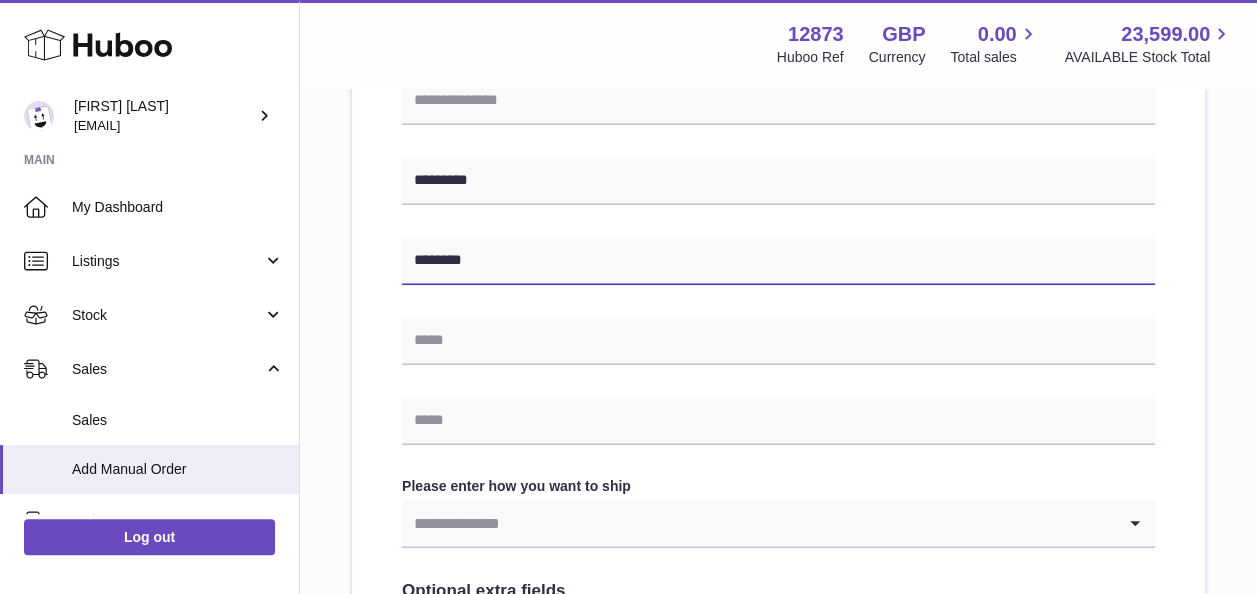 type on "********" 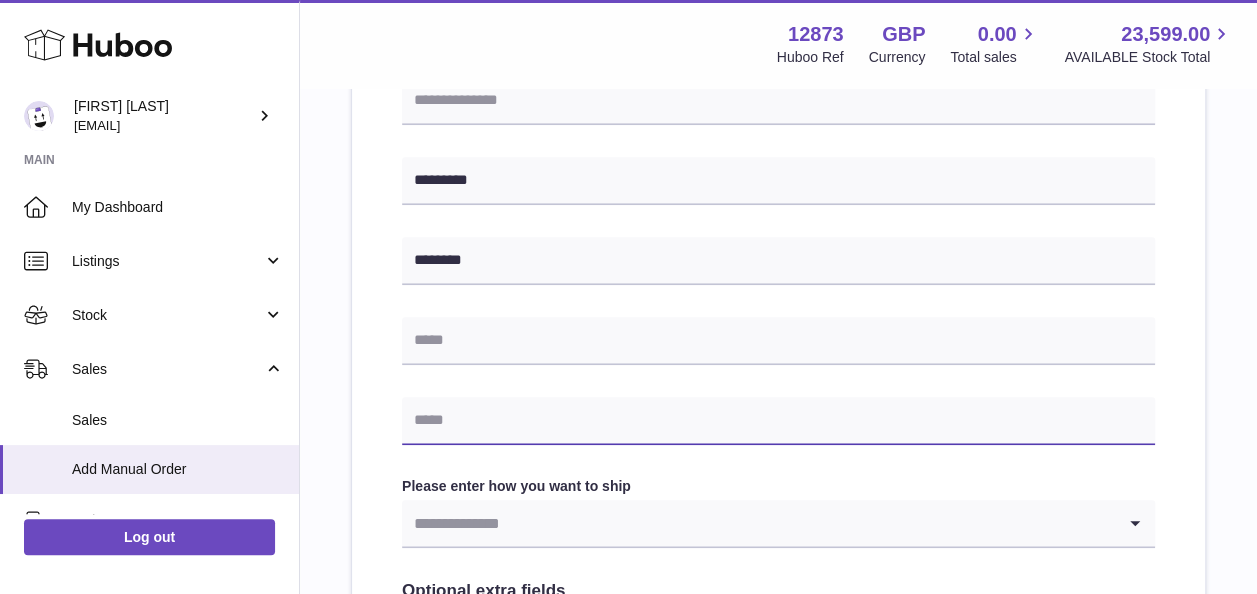 click at bounding box center [778, 421] 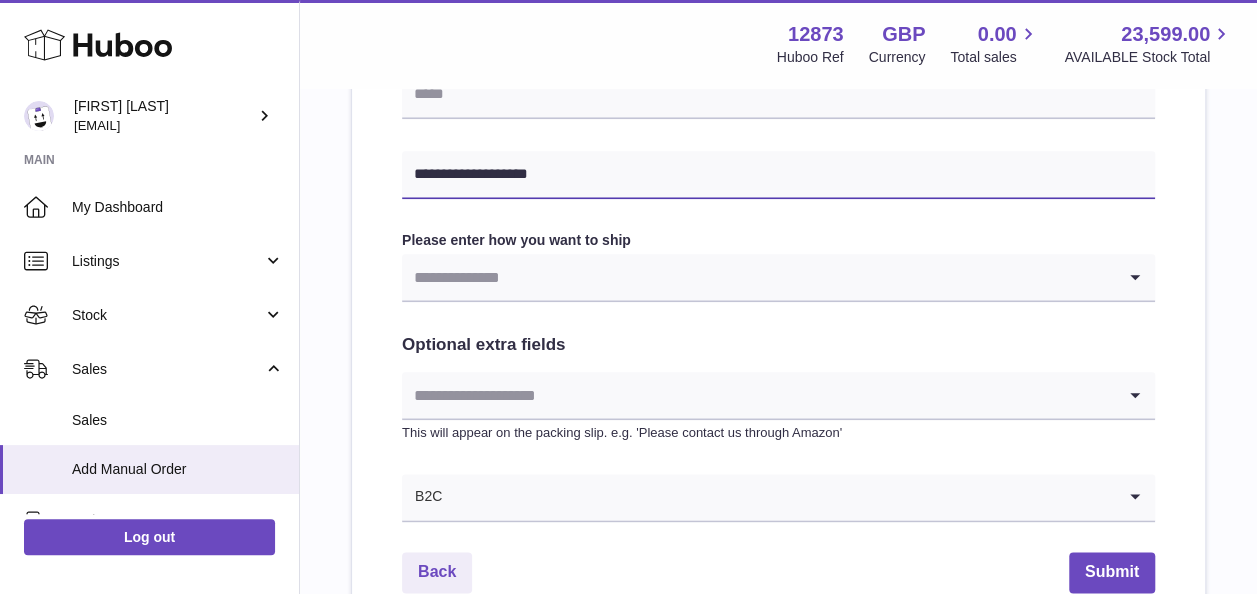 scroll, scrollTop: 1000, scrollLeft: 0, axis: vertical 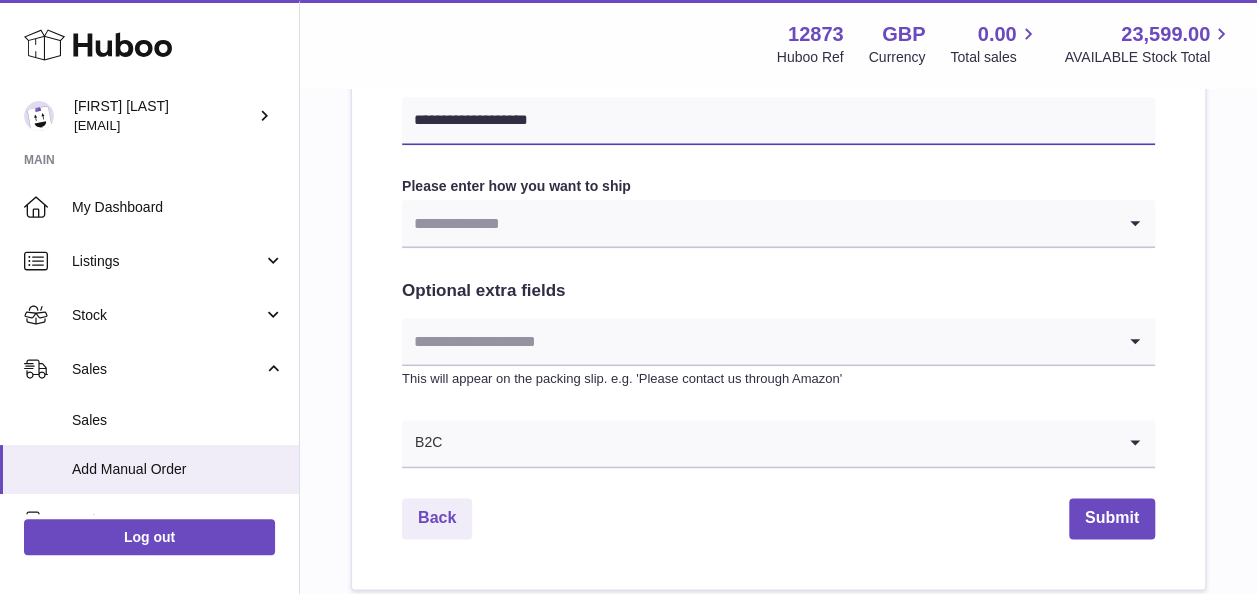 type on "**********" 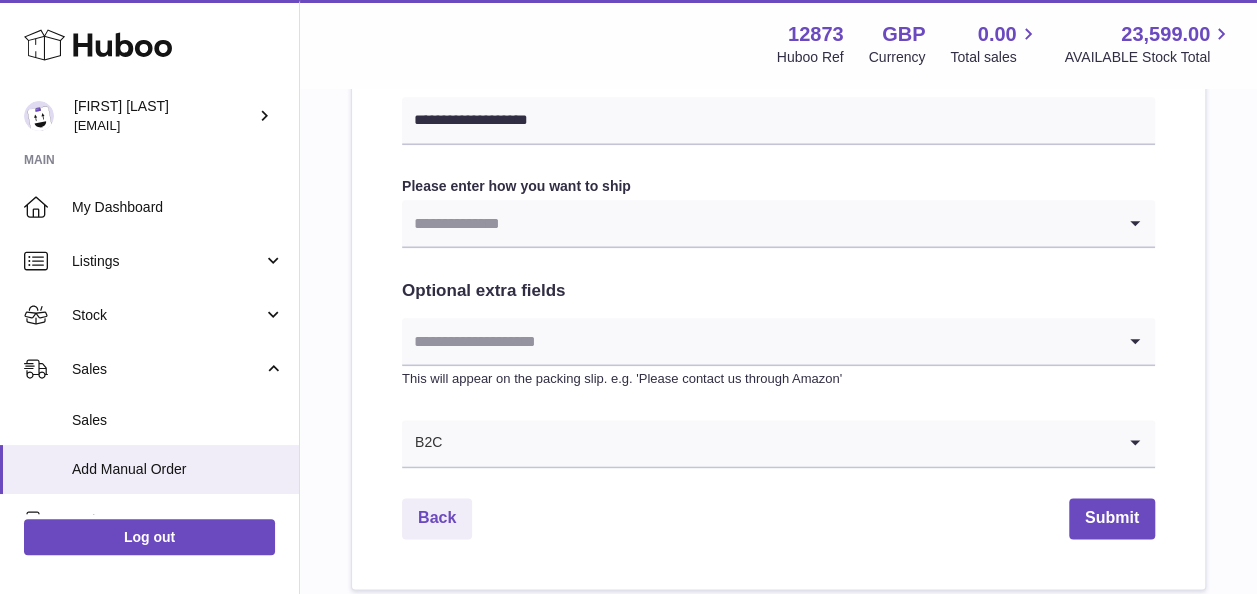 click at bounding box center [758, 223] 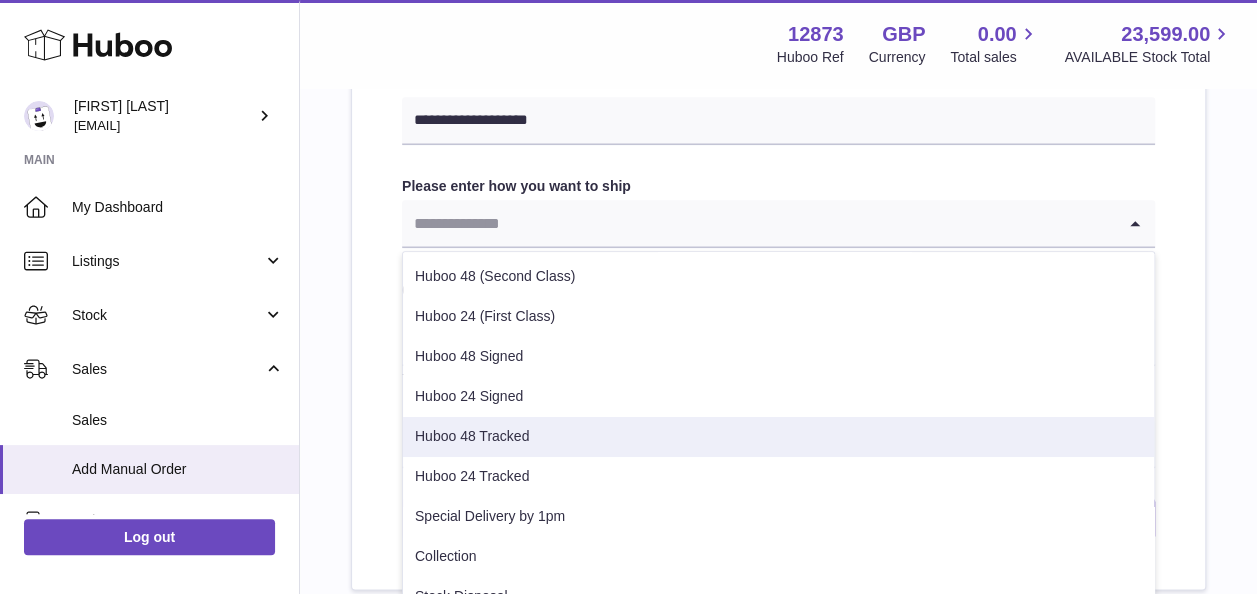 click on "Huboo 48 Tracked" at bounding box center (778, 437) 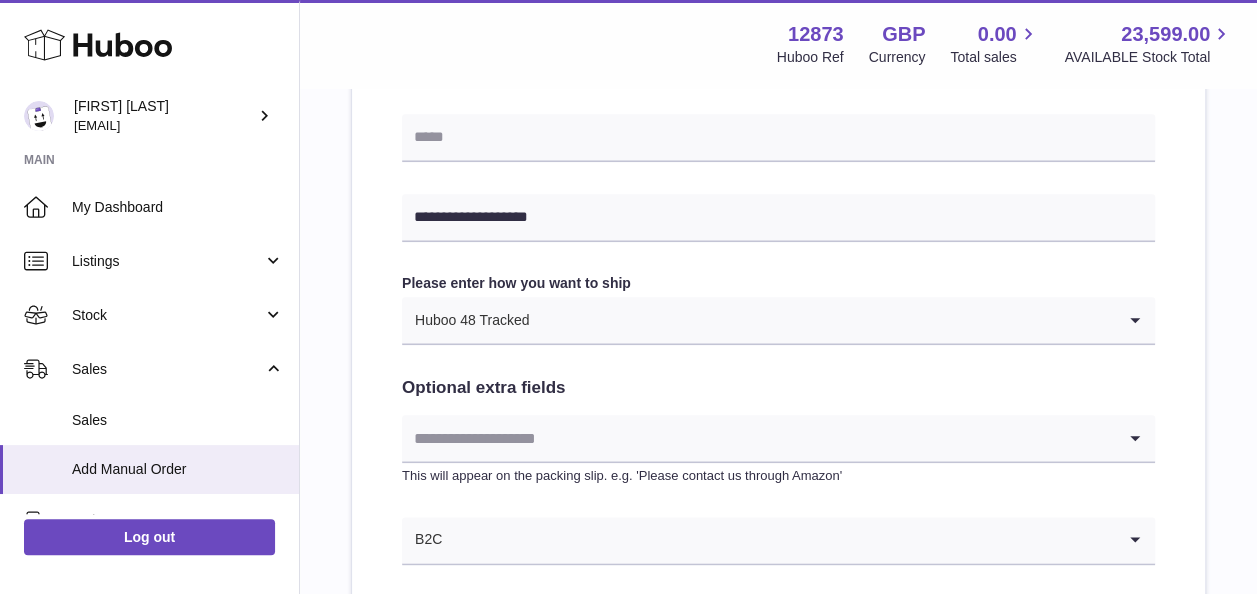 scroll, scrollTop: 900, scrollLeft: 0, axis: vertical 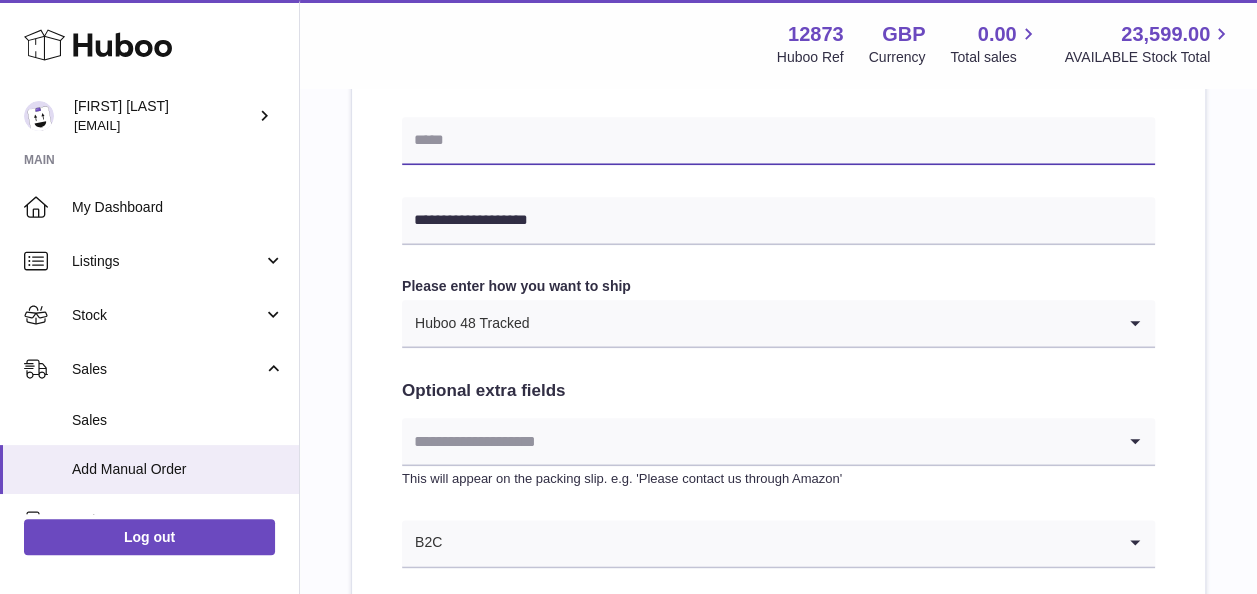 click at bounding box center (778, 141) 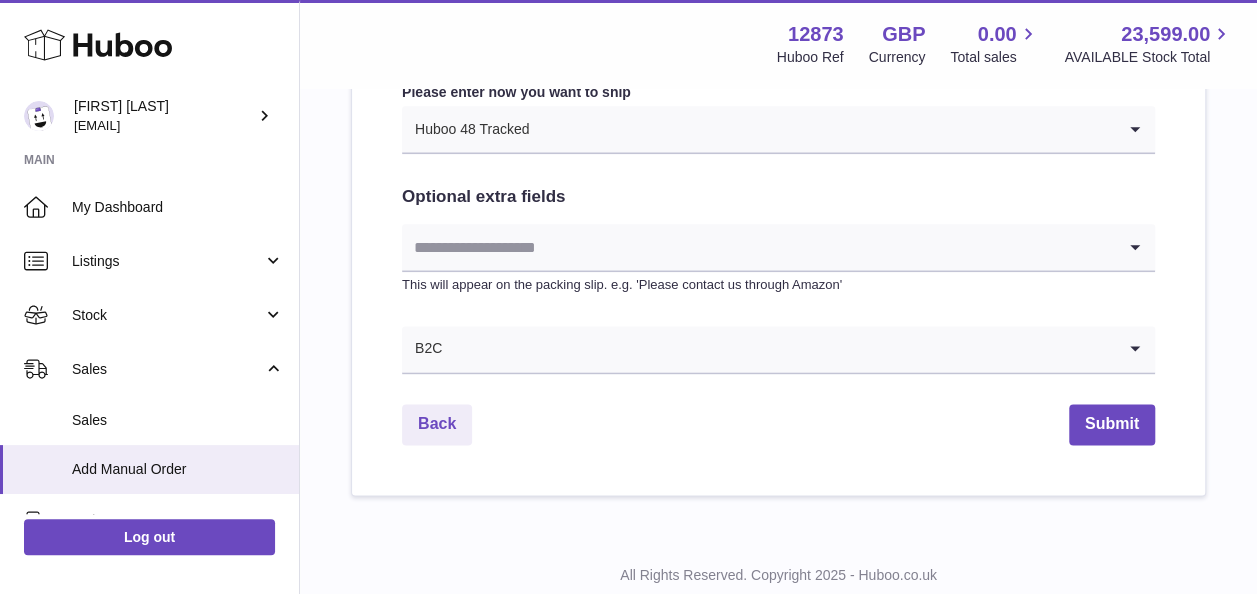 scroll, scrollTop: 1152, scrollLeft: 0, axis: vertical 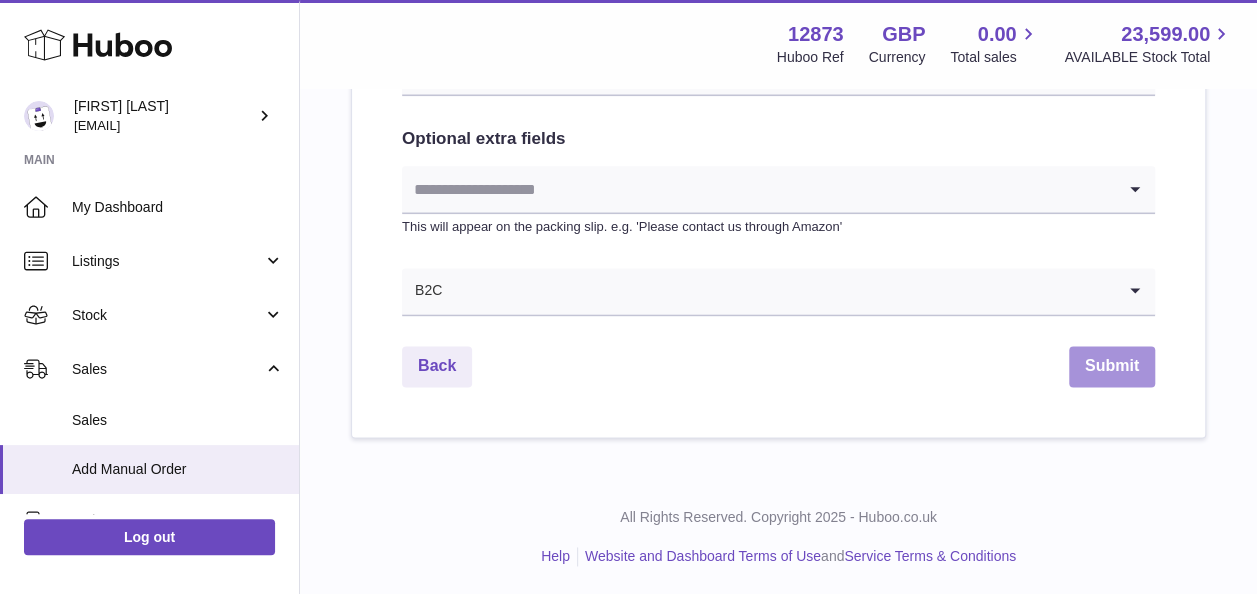 type on "**********" 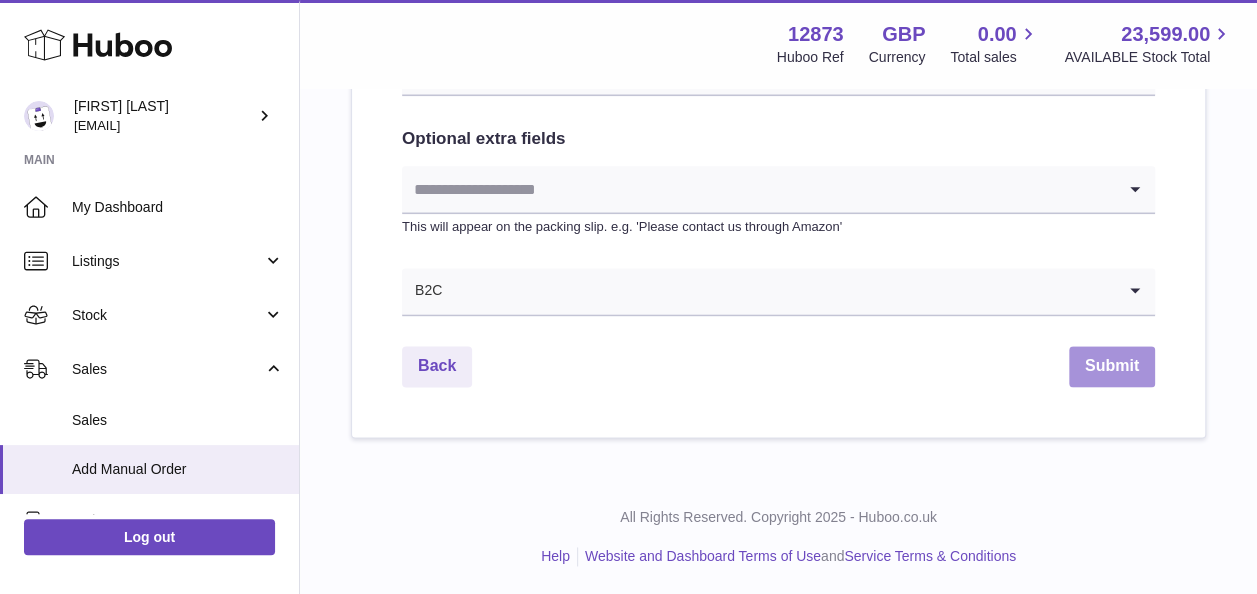 click on "Submit" at bounding box center (1112, 366) 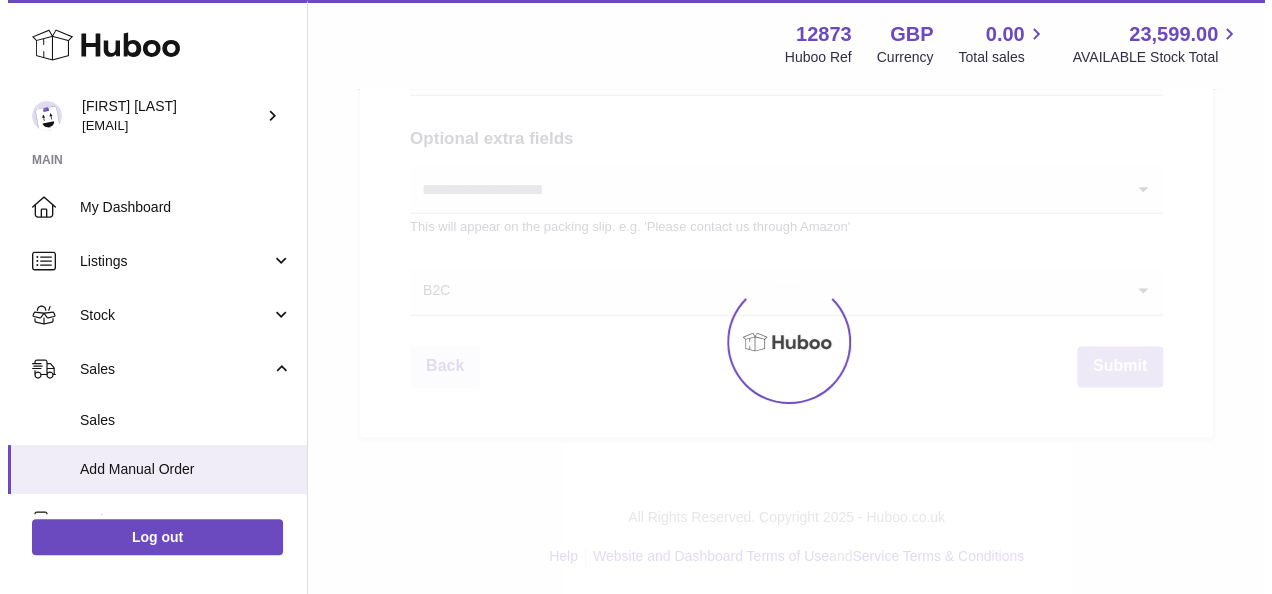scroll, scrollTop: 0, scrollLeft: 0, axis: both 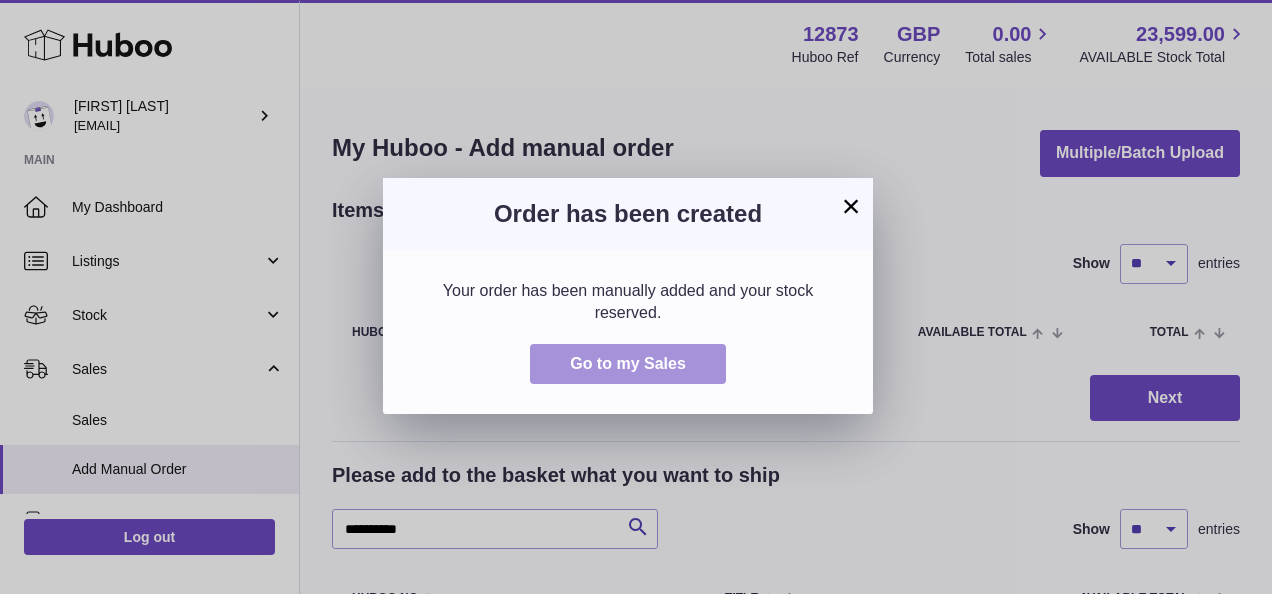 click on "Go to my Sales" at bounding box center (628, 363) 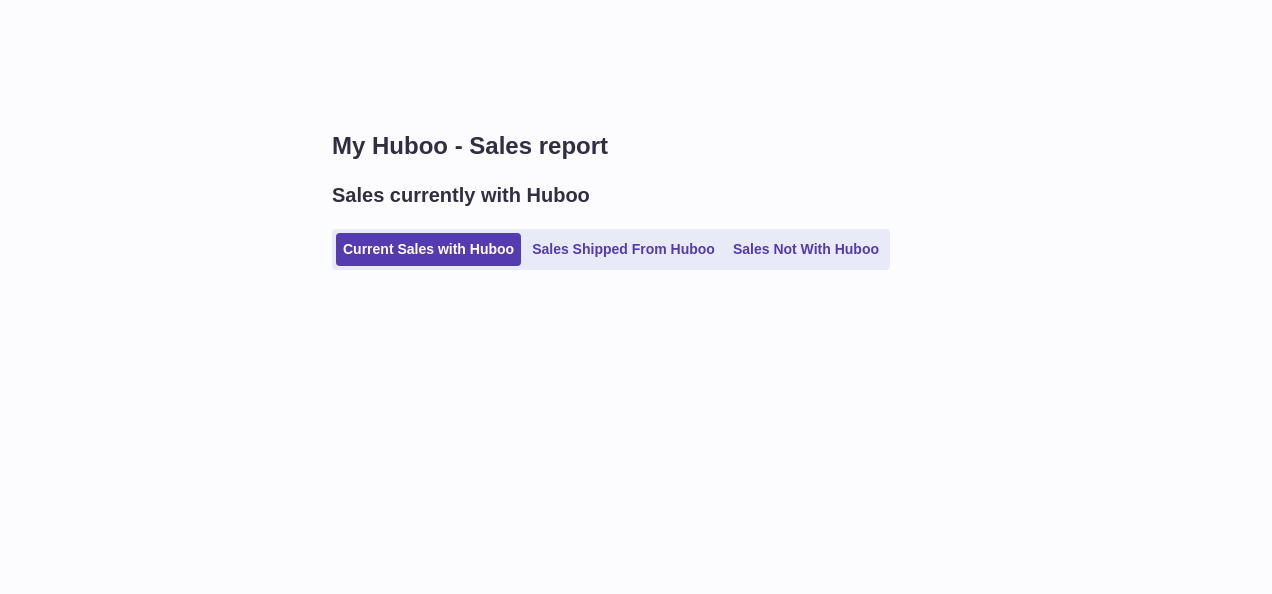 scroll, scrollTop: 0, scrollLeft: 0, axis: both 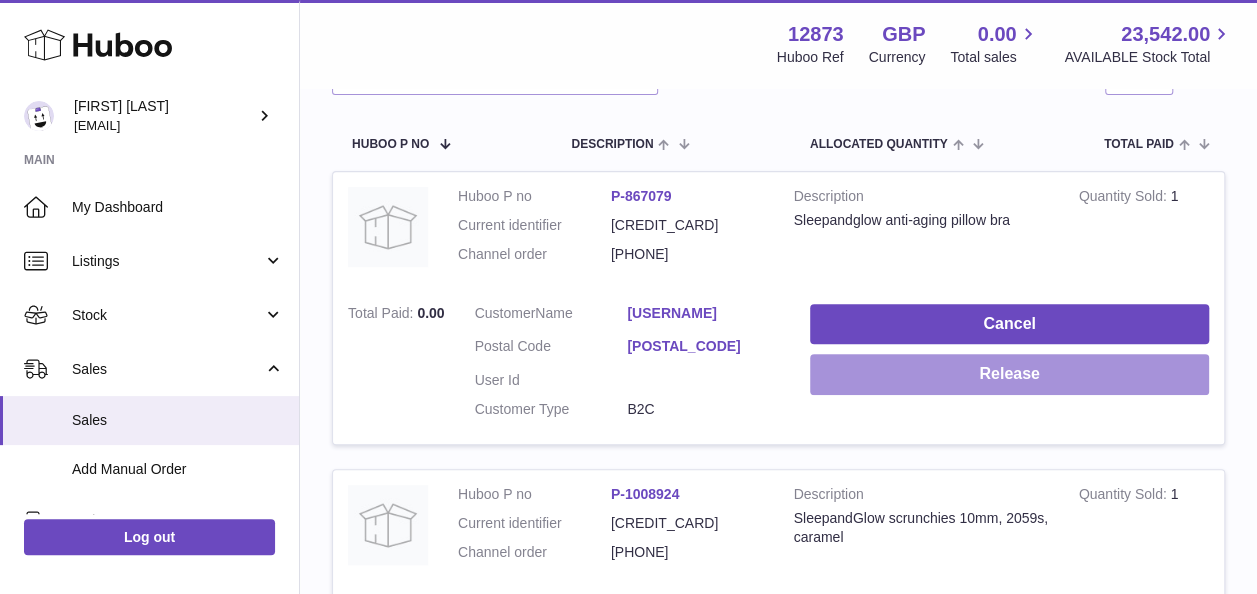 click on "Release" at bounding box center (1009, 374) 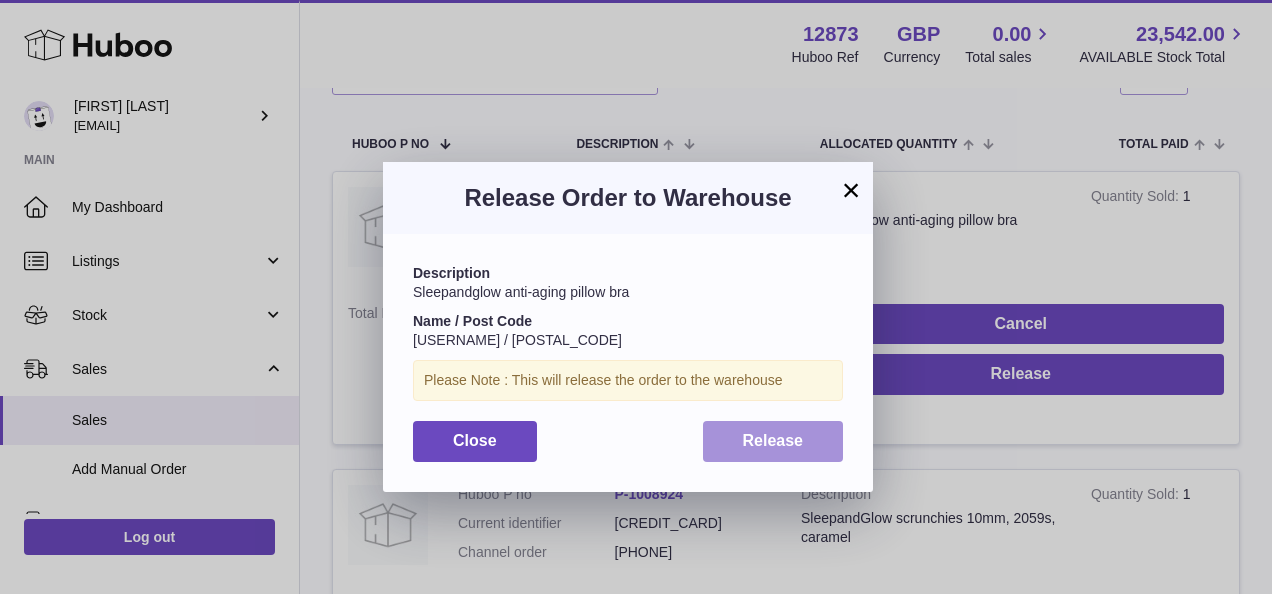 click on "Release" at bounding box center (773, 441) 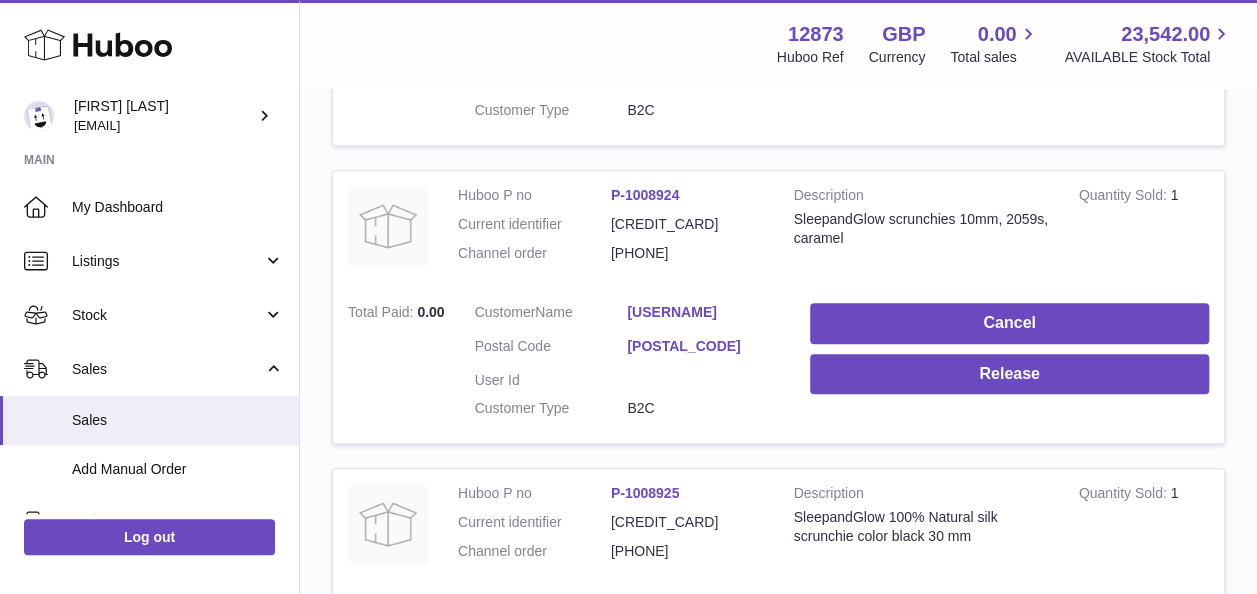 scroll, scrollTop: 600, scrollLeft: 0, axis: vertical 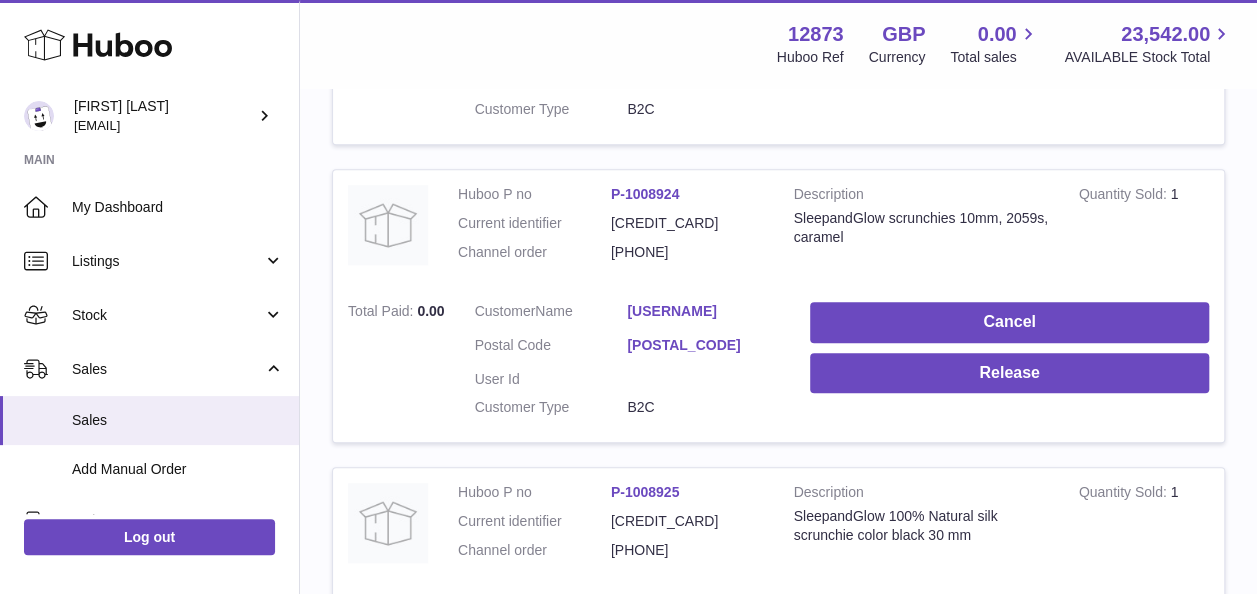 click on "Cancel
Release" at bounding box center (1009, 365) 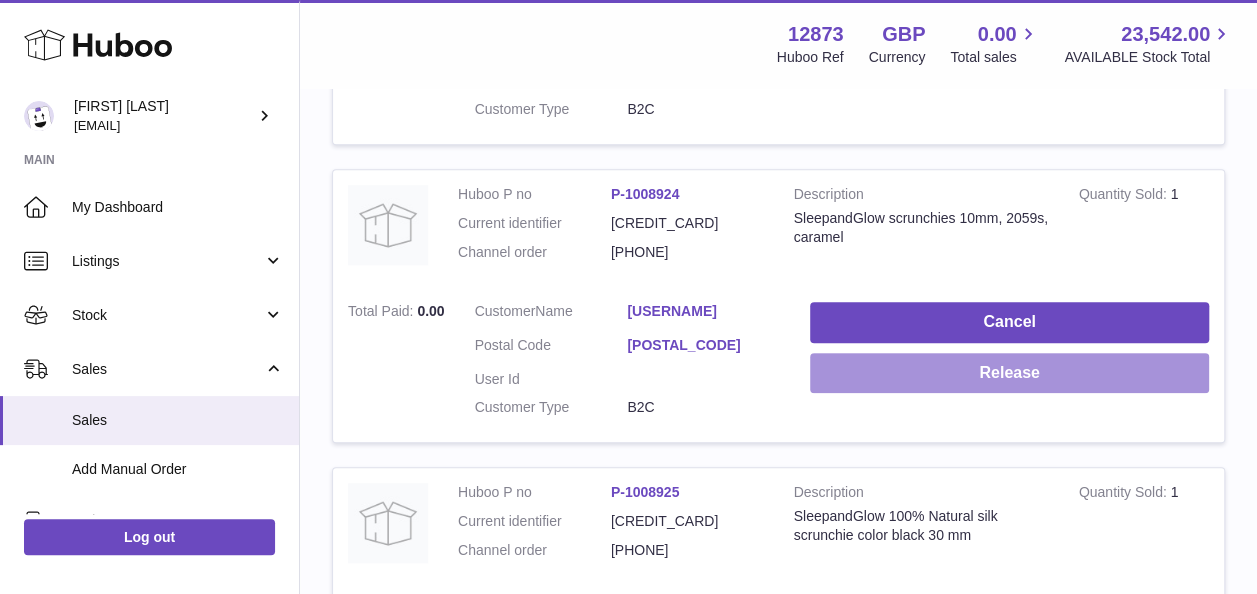 click on "Release" at bounding box center (1009, 373) 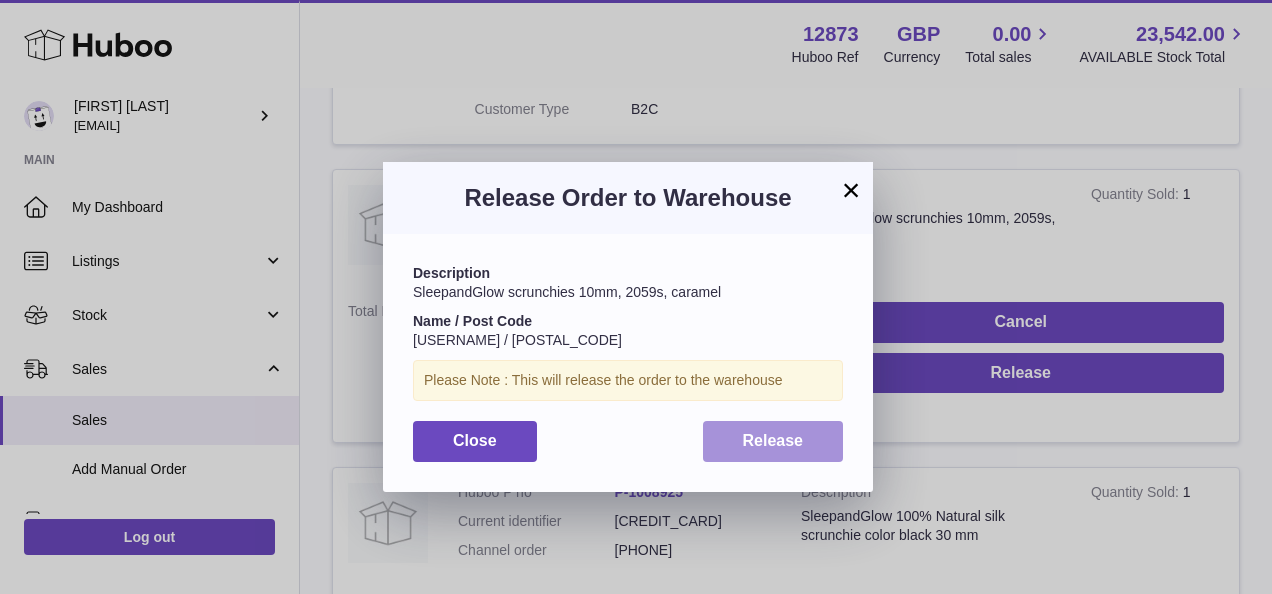 click on "Release" at bounding box center [773, 441] 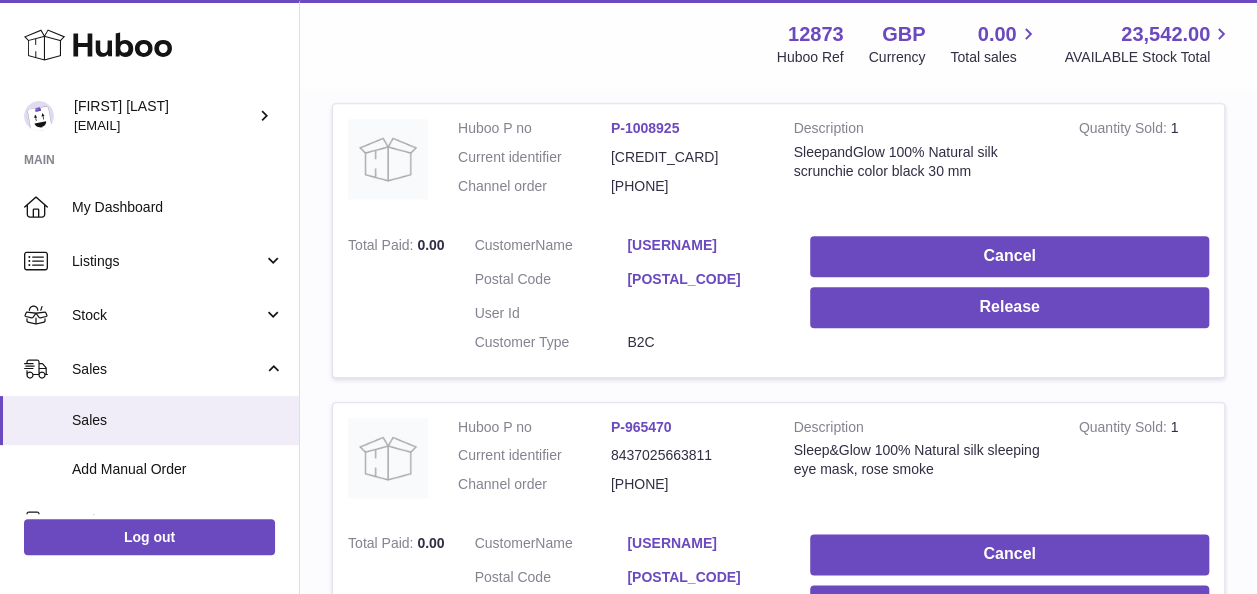 scroll, scrollTop: 1000, scrollLeft: 0, axis: vertical 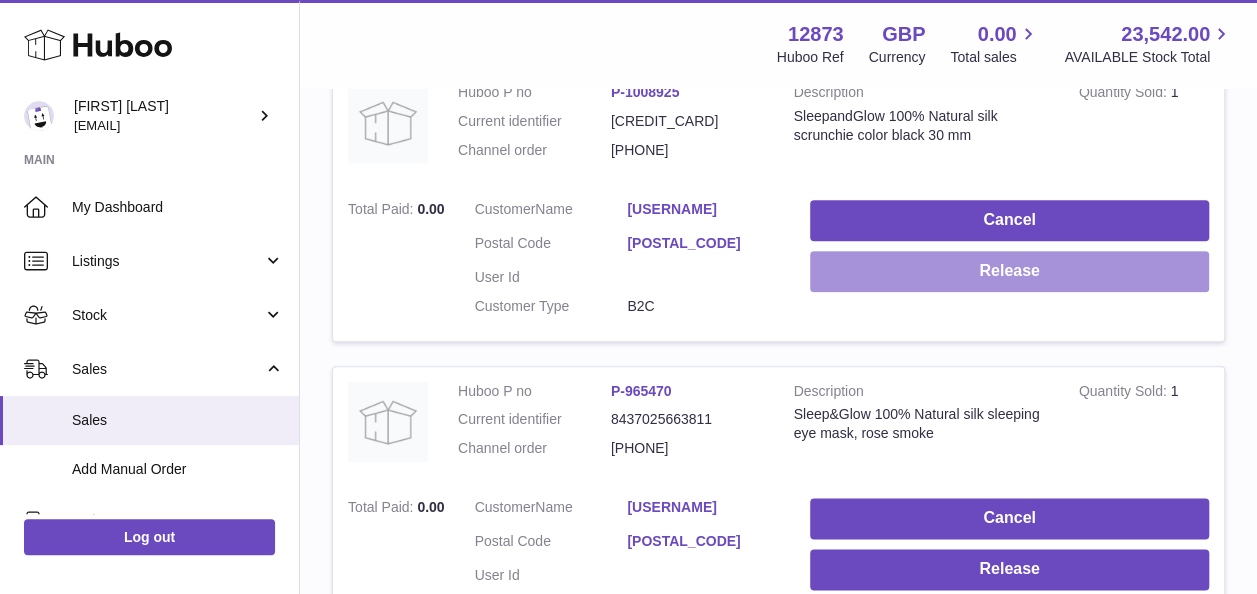 click on "Release" at bounding box center [1009, 271] 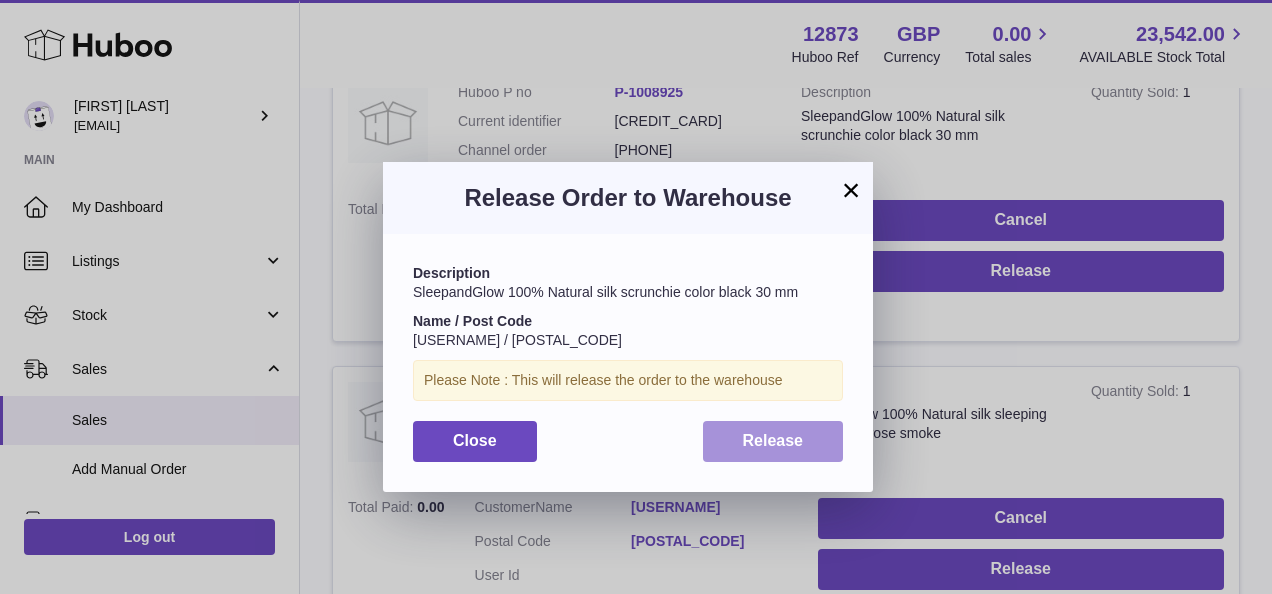 click on "Release" at bounding box center [773, 440] 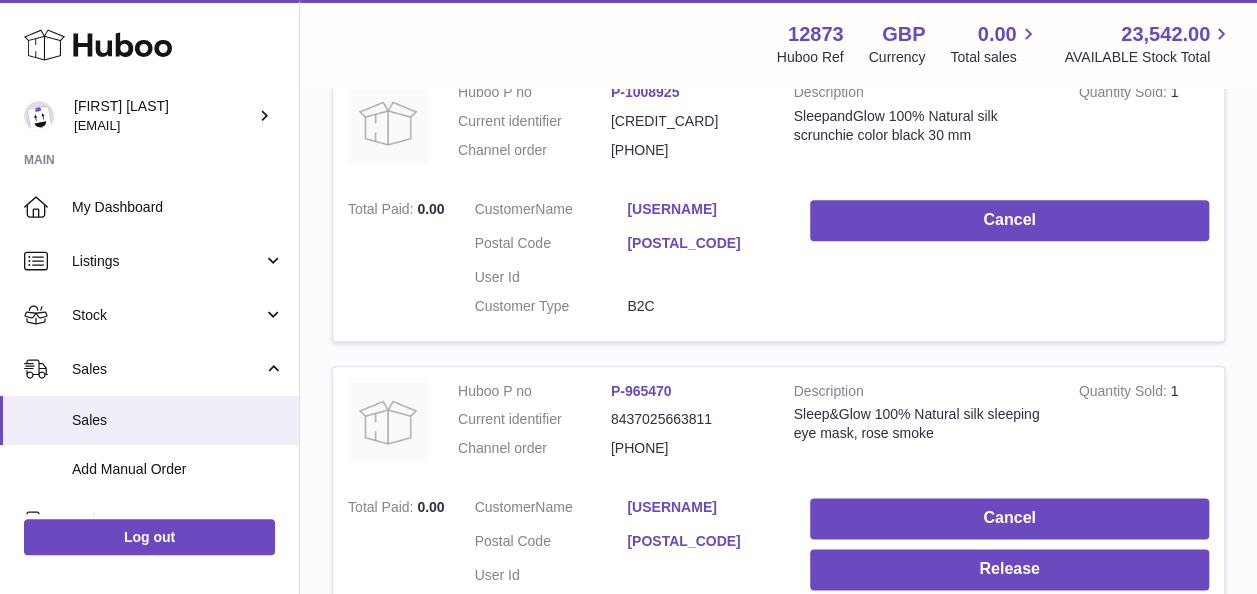 scroll, scrollTop: 1200, scrollLeft: 0, axis: vertical 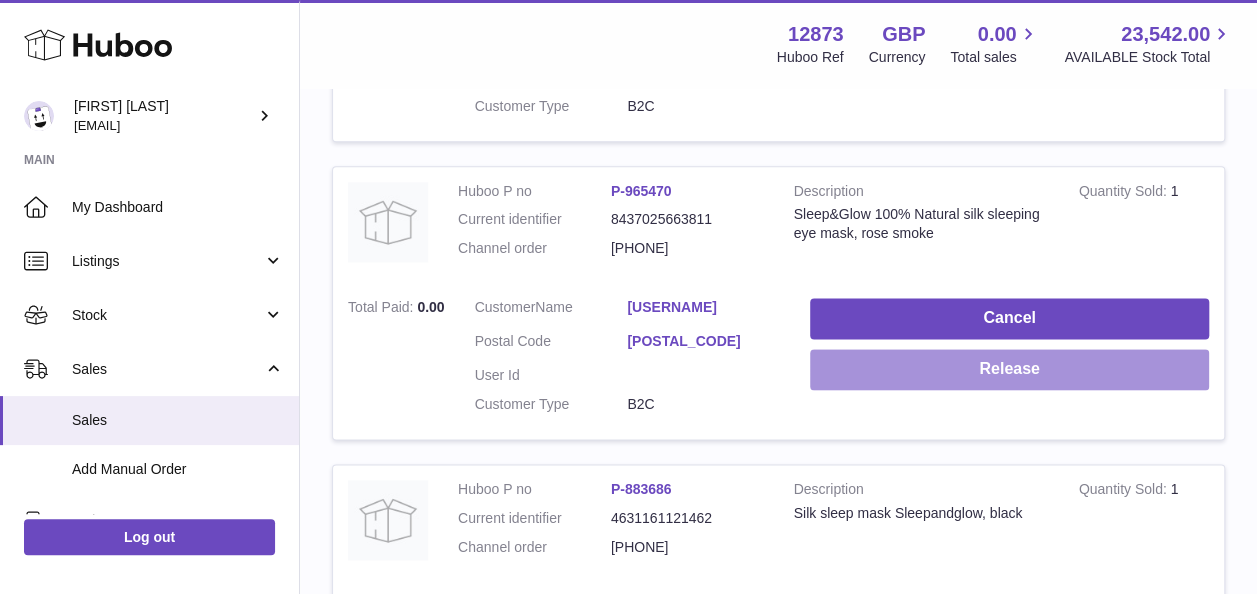click on "Release" at bounding box center [1009, 369] 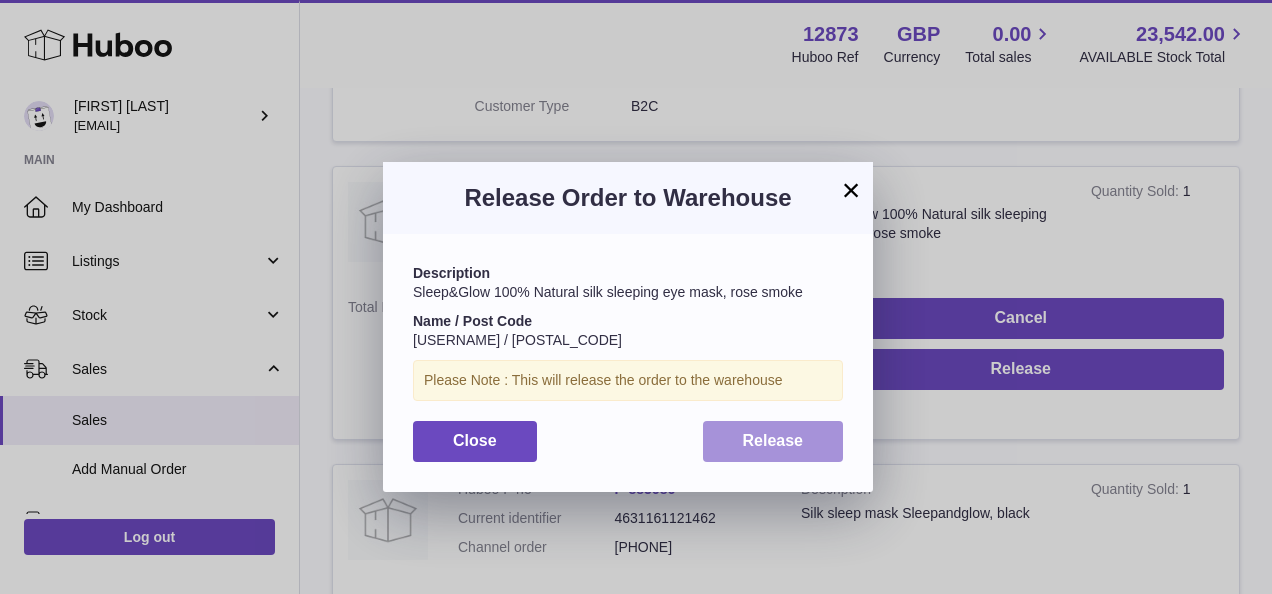 click on "Release" at bounding box center (773, 441) 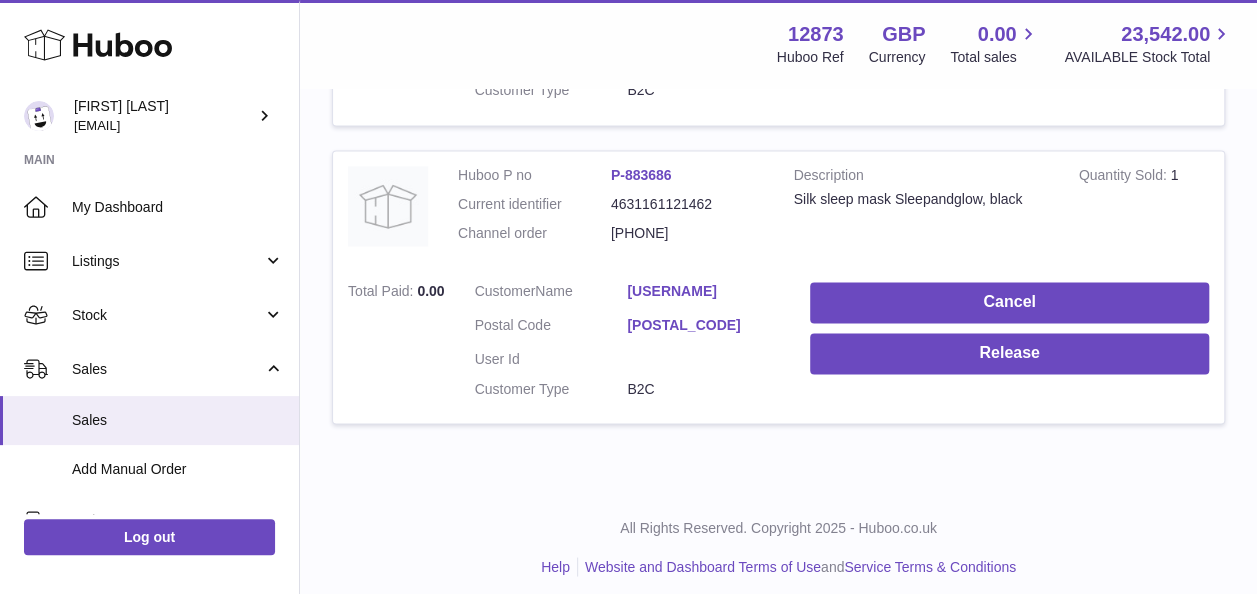 scroll, scrollTop: 1522, scrollLeft: 0, axis: vertical 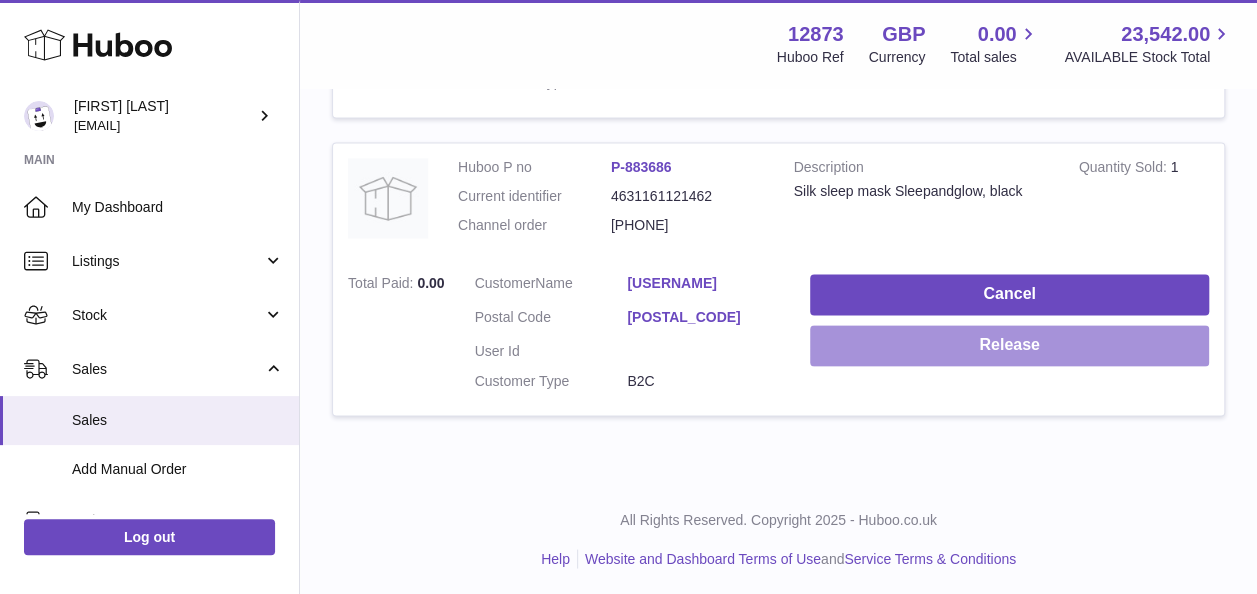 click on "Release" at bounding box center [1009, 345] 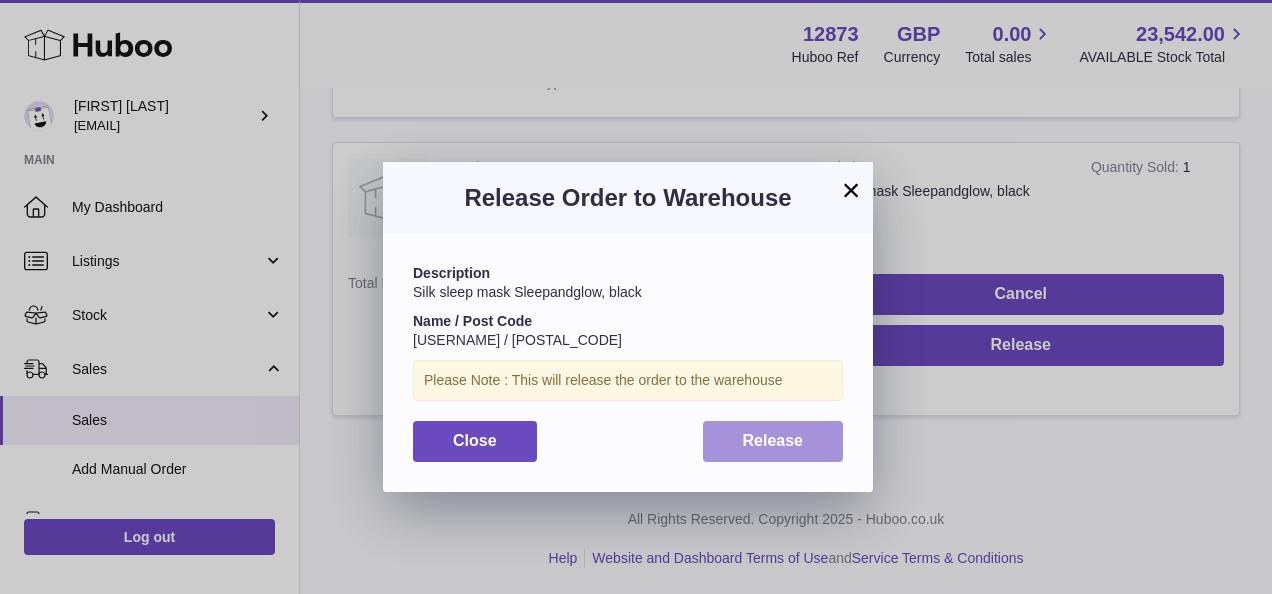 click on "Release" at bounding box center (773, 440) 